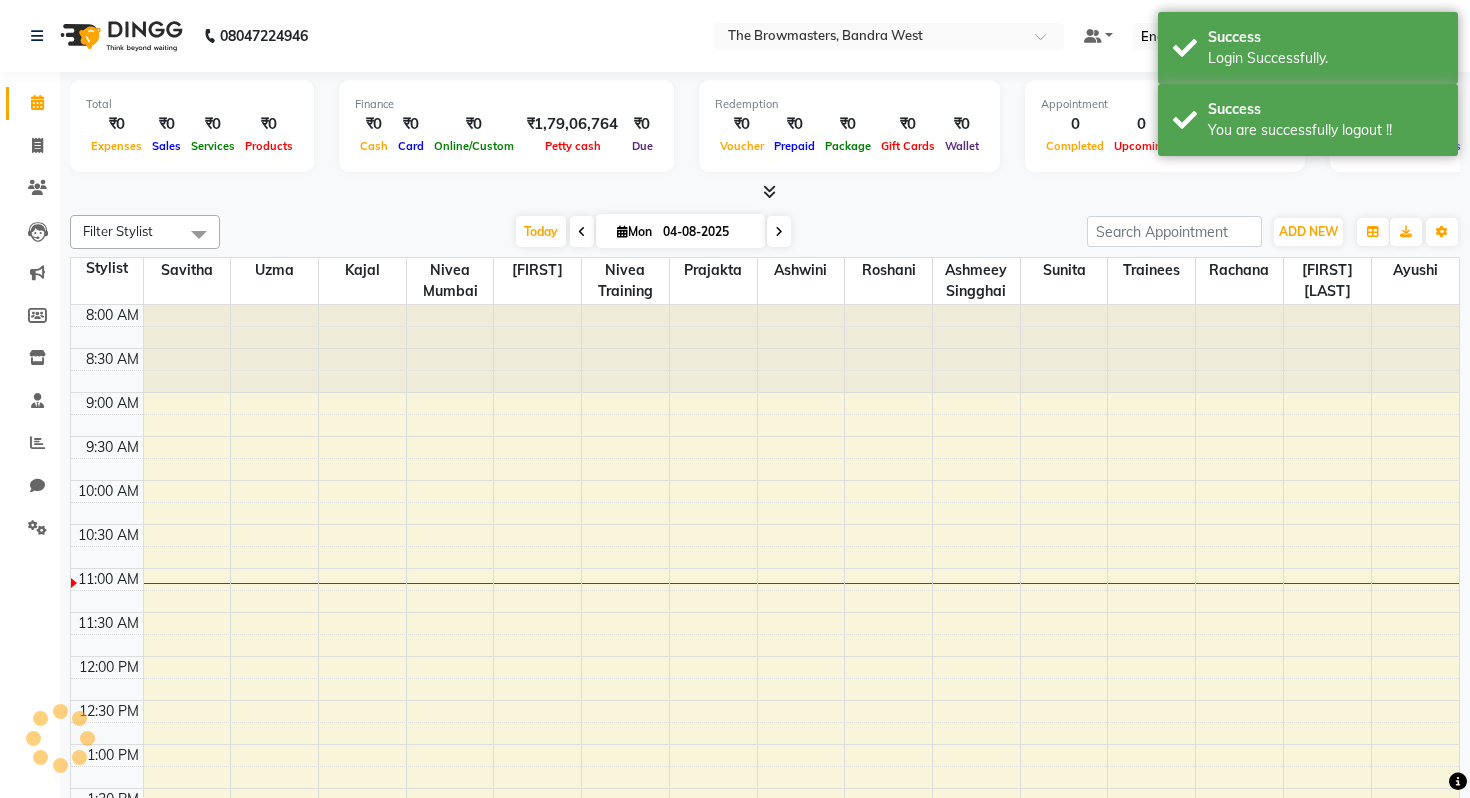 scroll, scrollTop: 0, scrollLeft: 0, axis: both 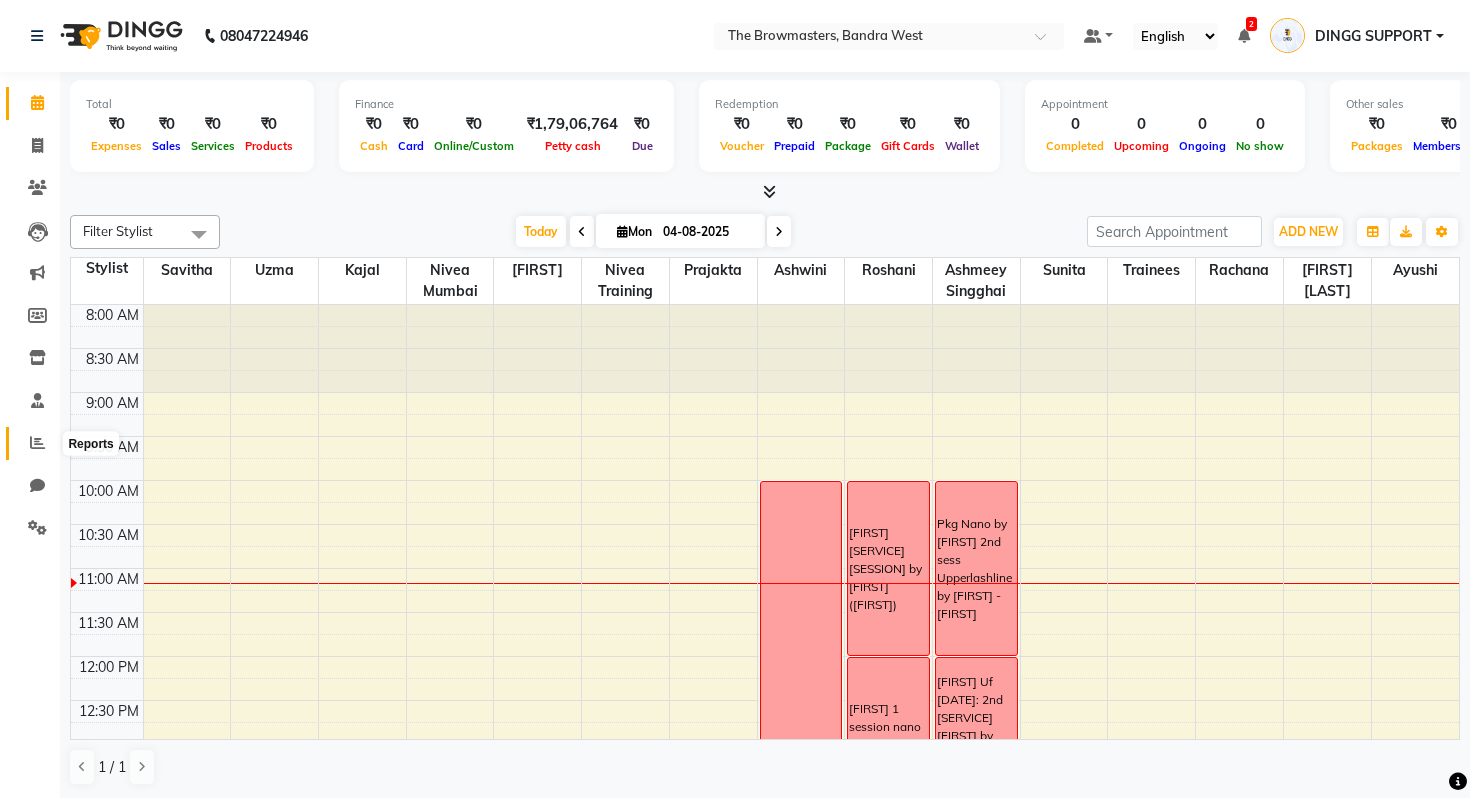 click 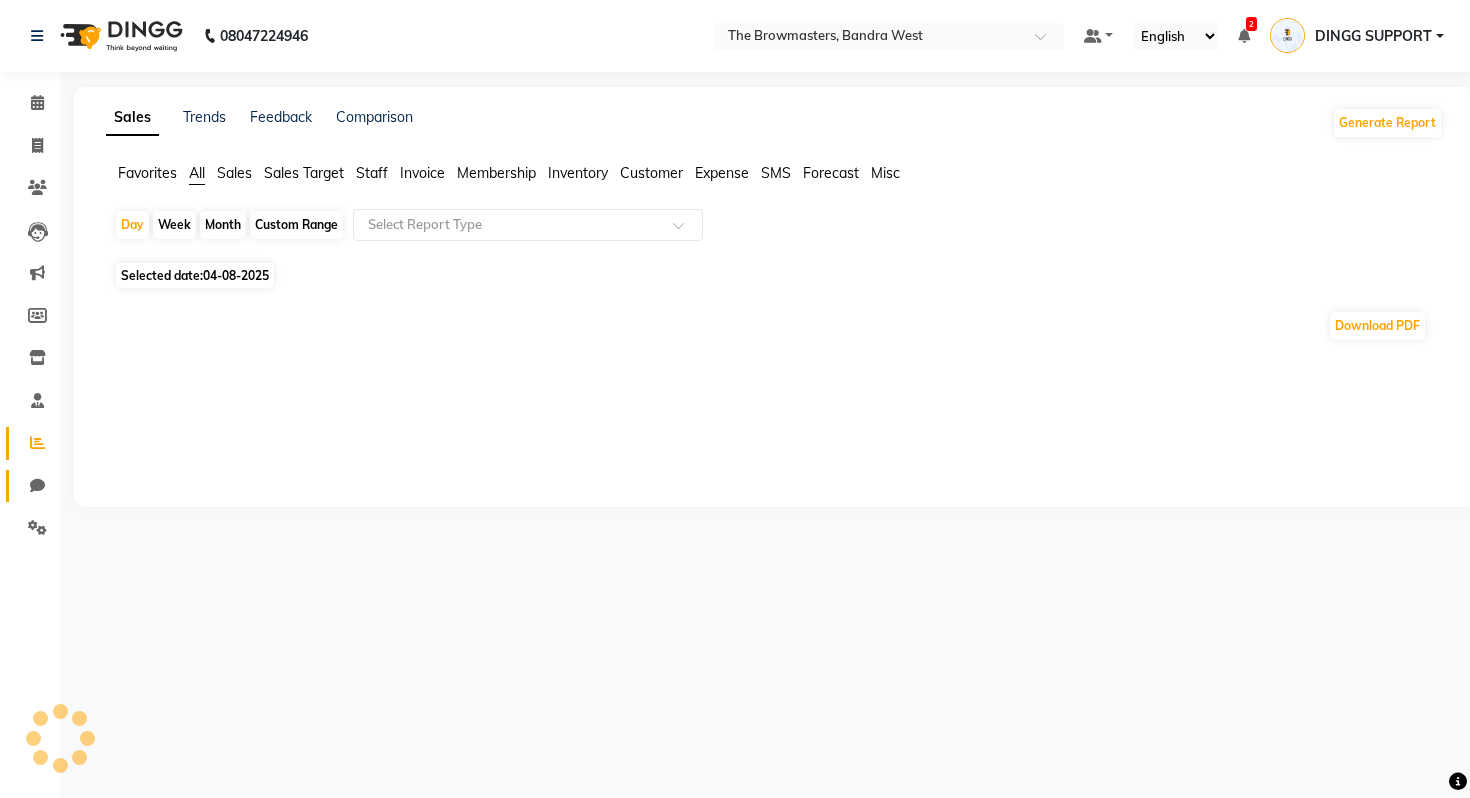 click 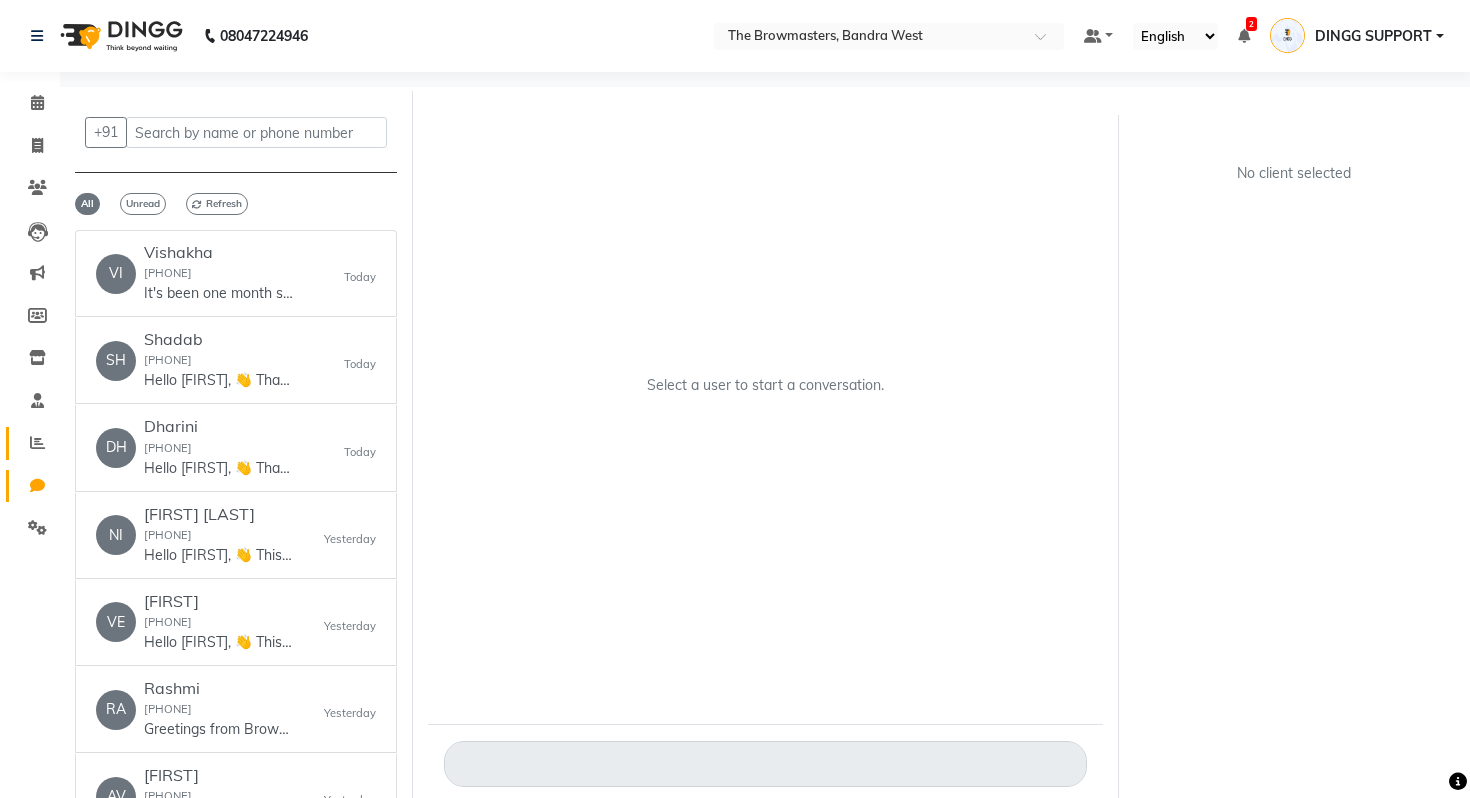 click 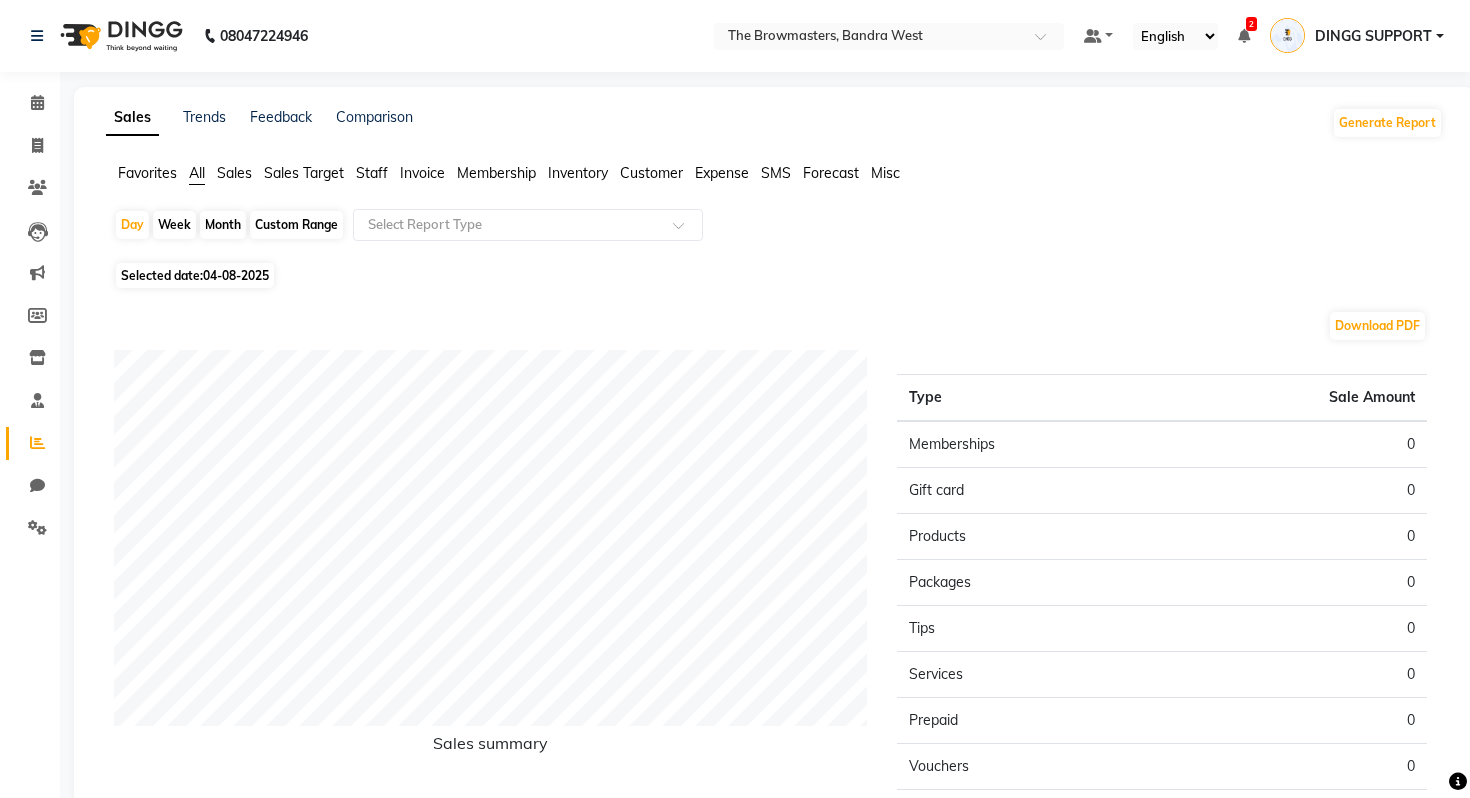 click on "Day   Week   Month   Custom Range  Select Report Type" 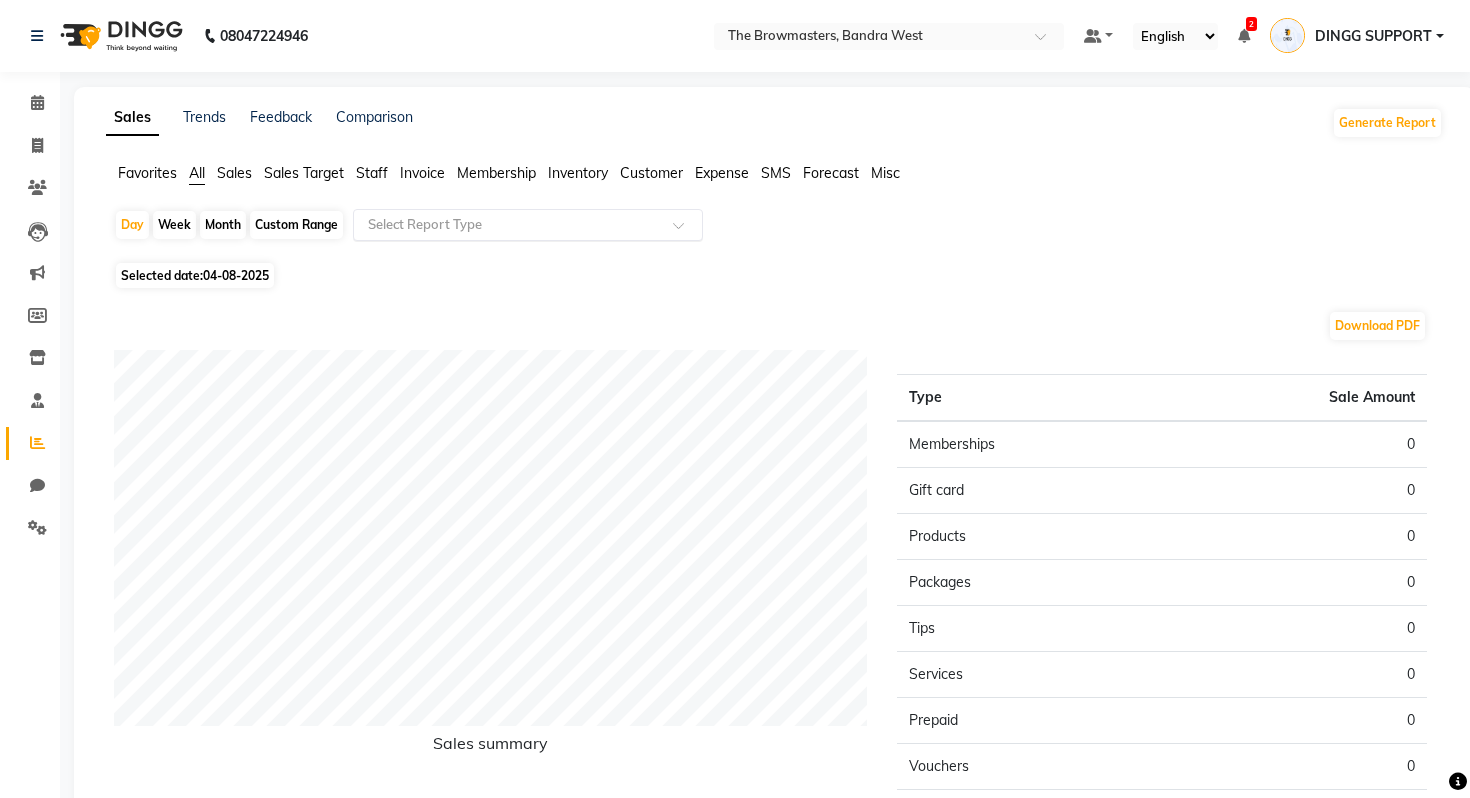 click on "Select Report Type" 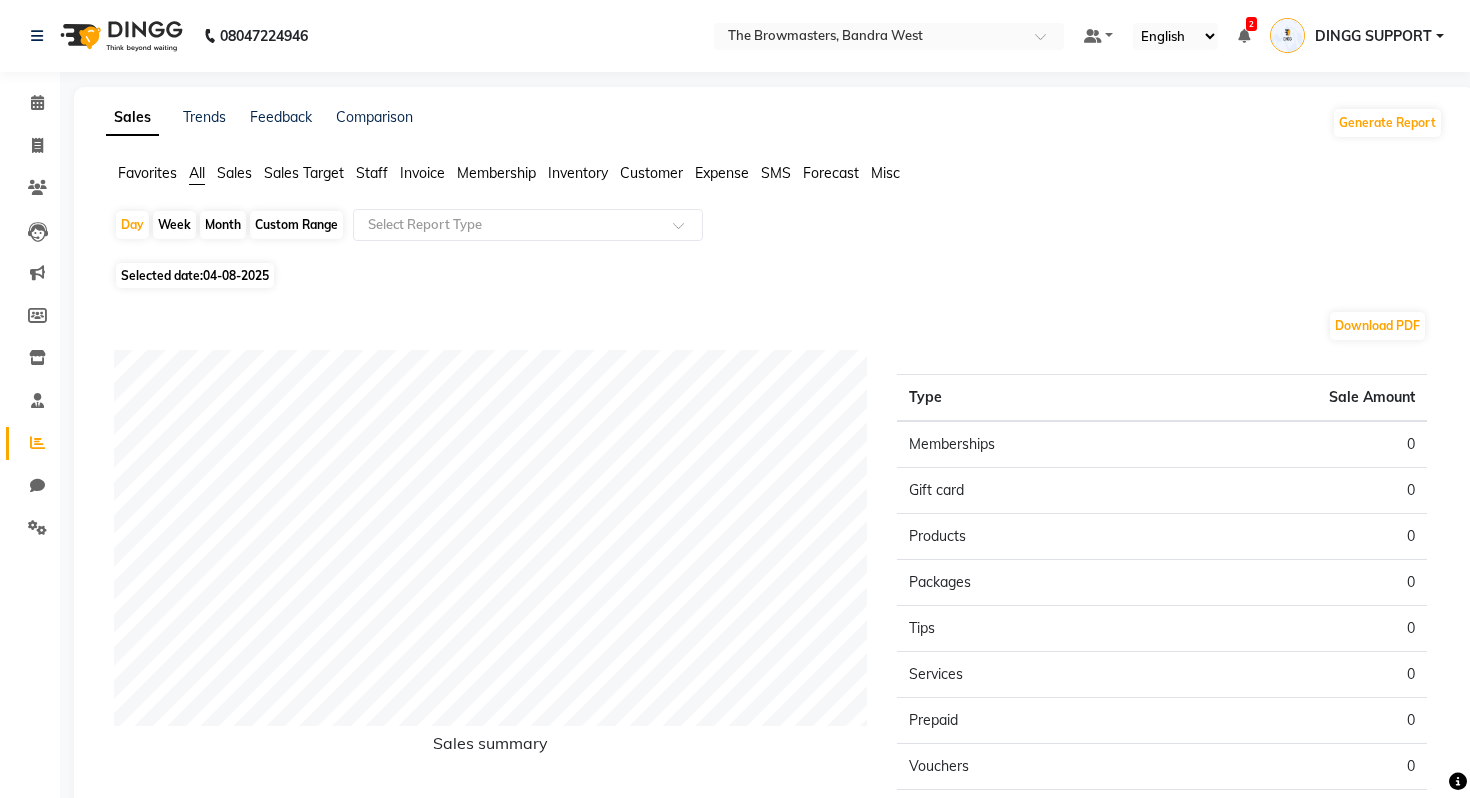 click on "Favorites" 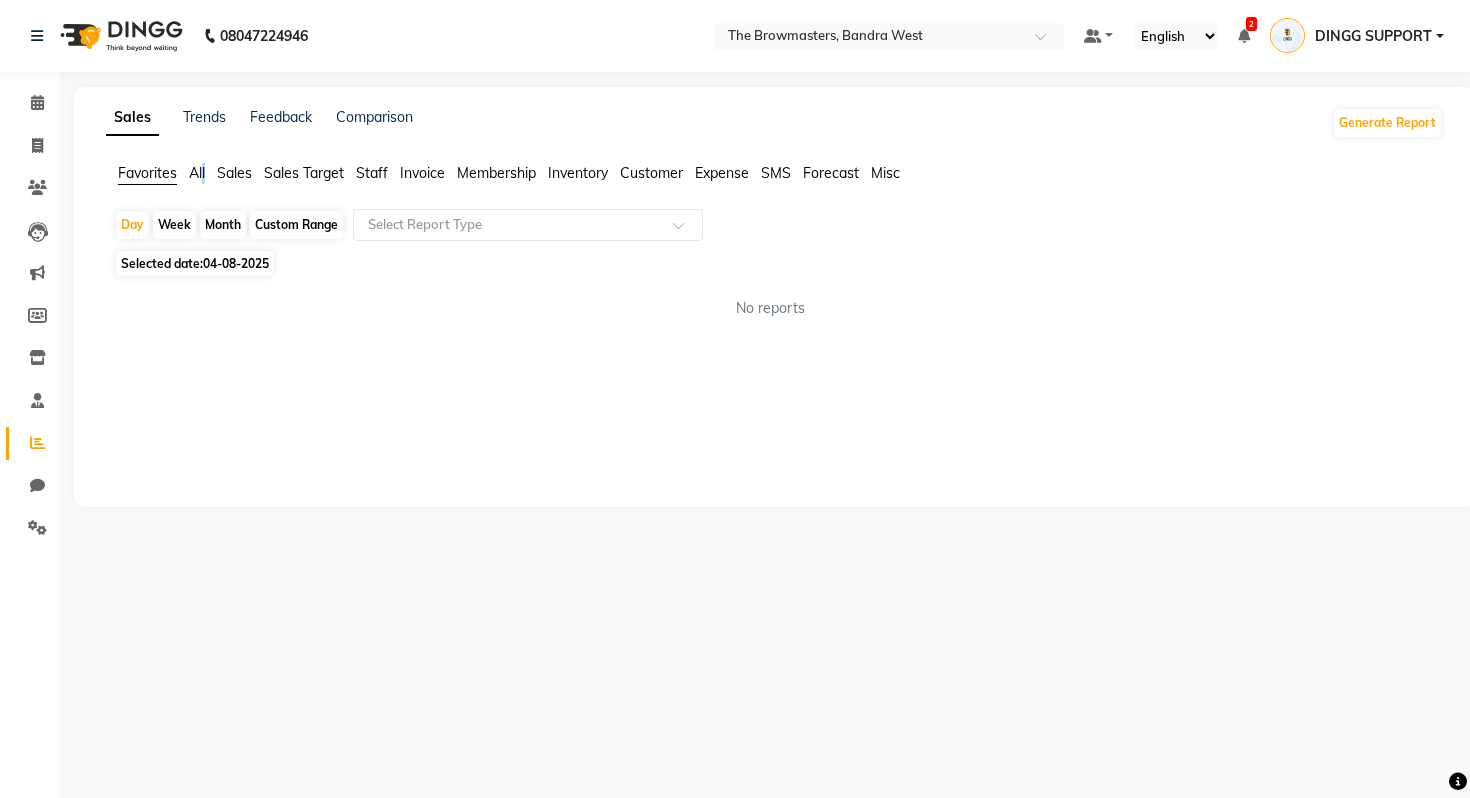 click on "All" 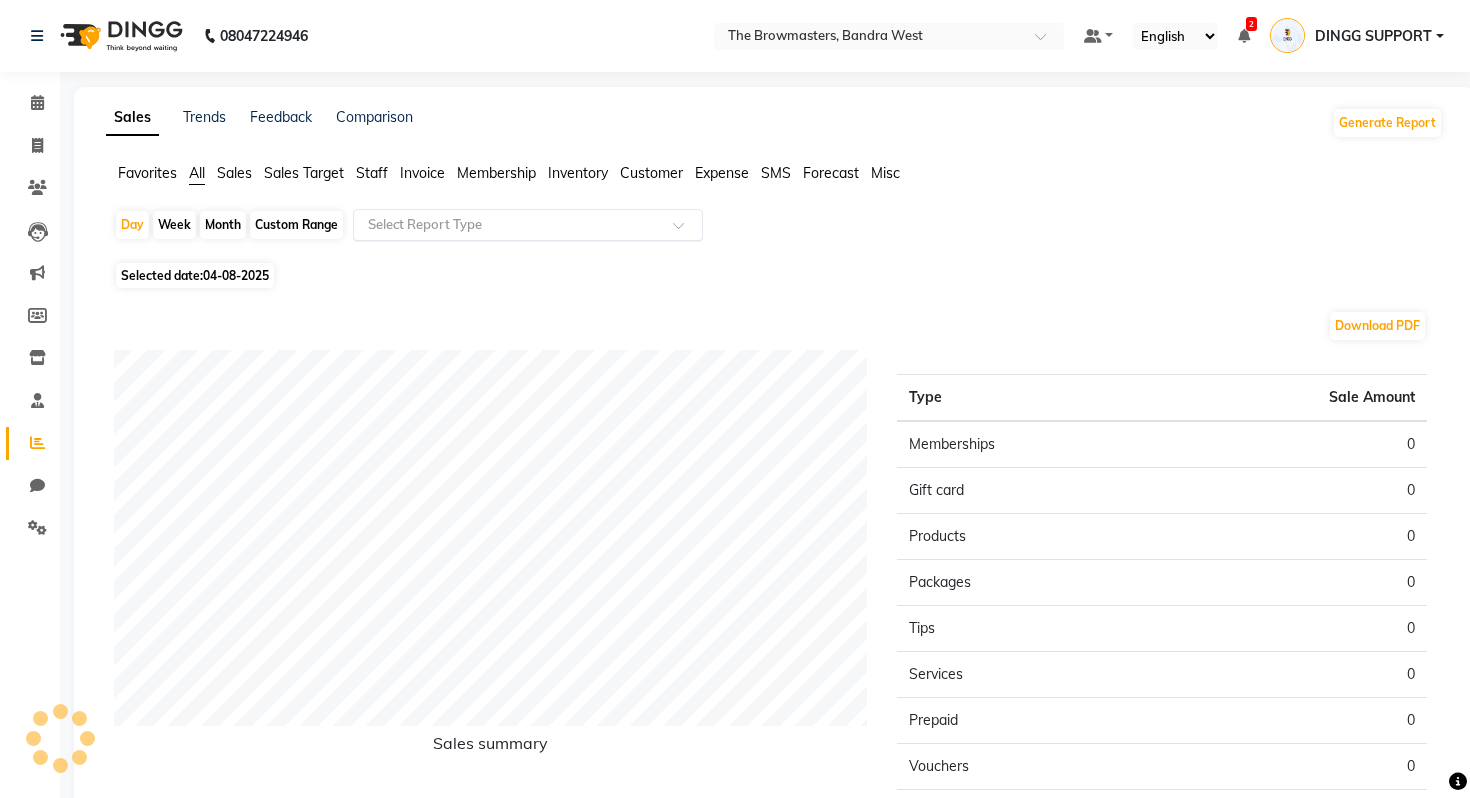 click 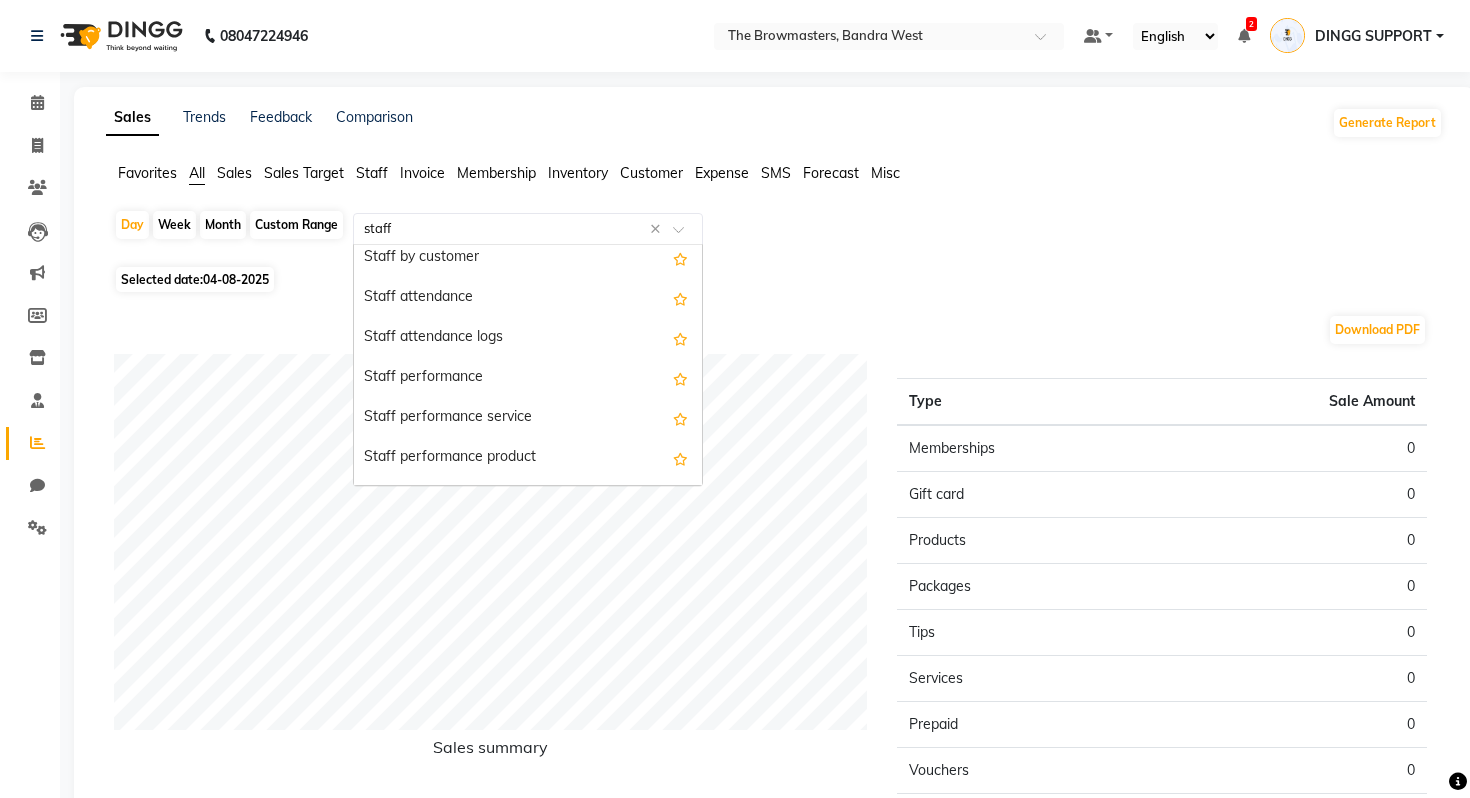 scroll, scrollTop: 657, scrollLeft: 0, axis: vertical 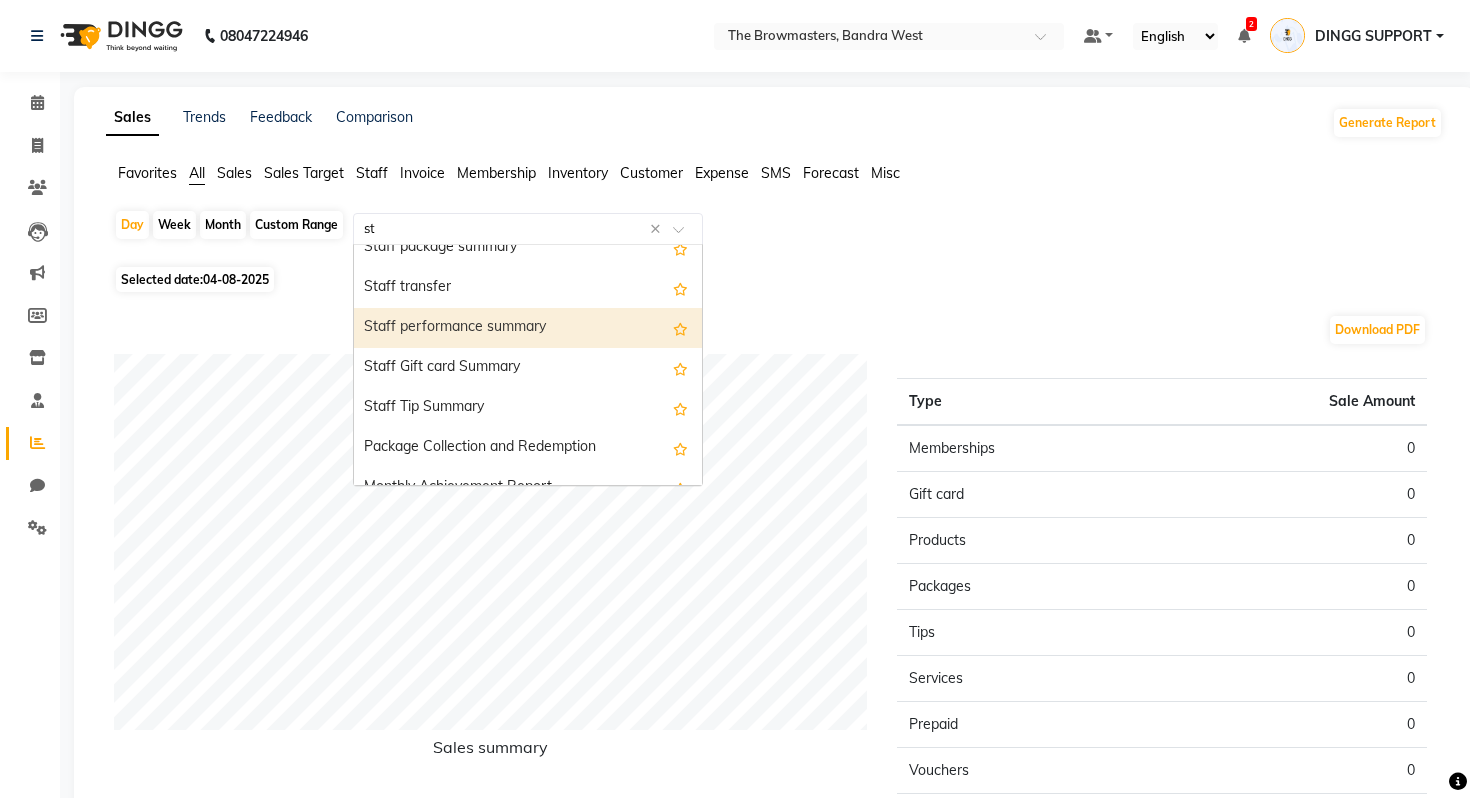 type on "s" 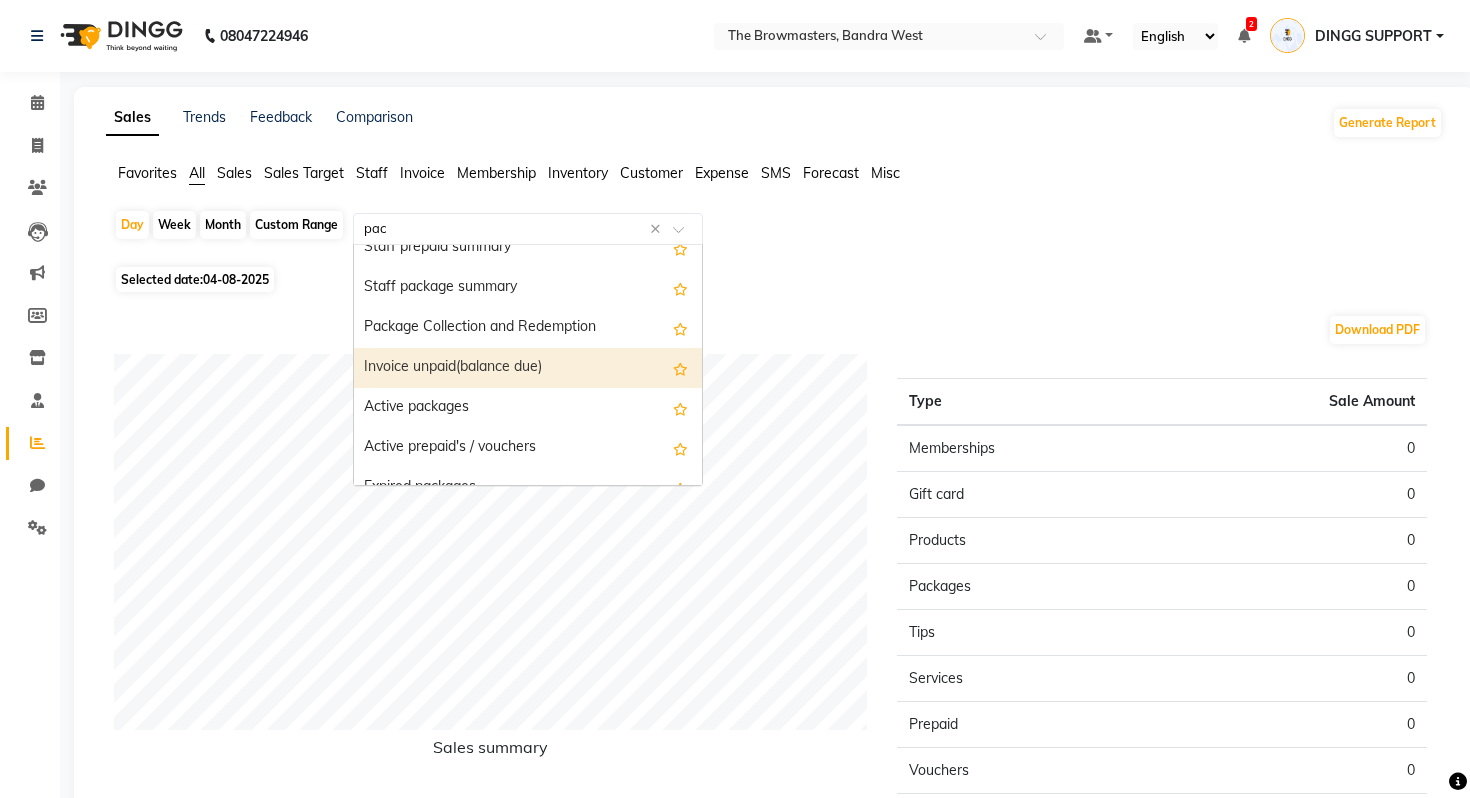 scroll, scrollTop: 0, scrollLeft: 0, axis: both 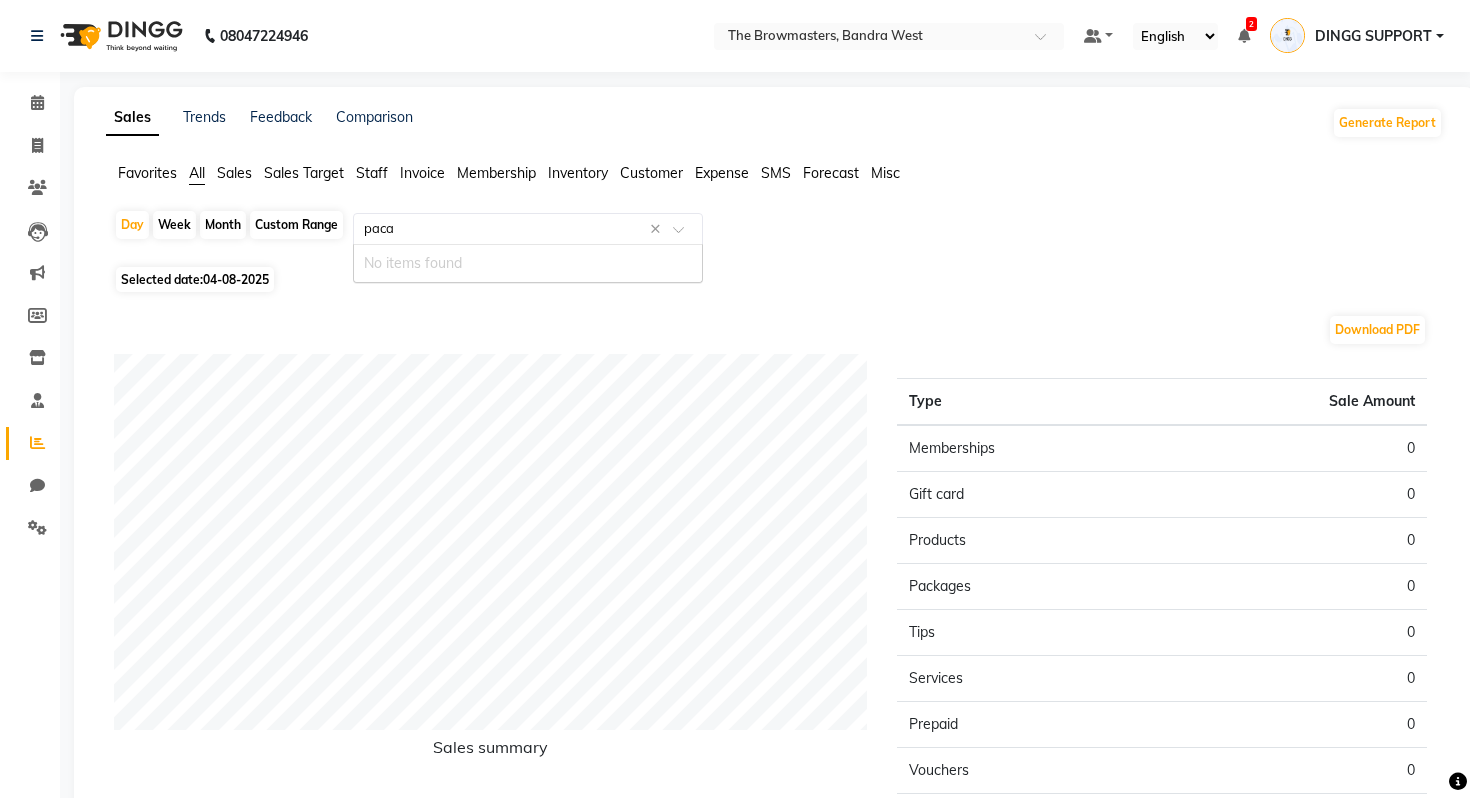 type on "pac" 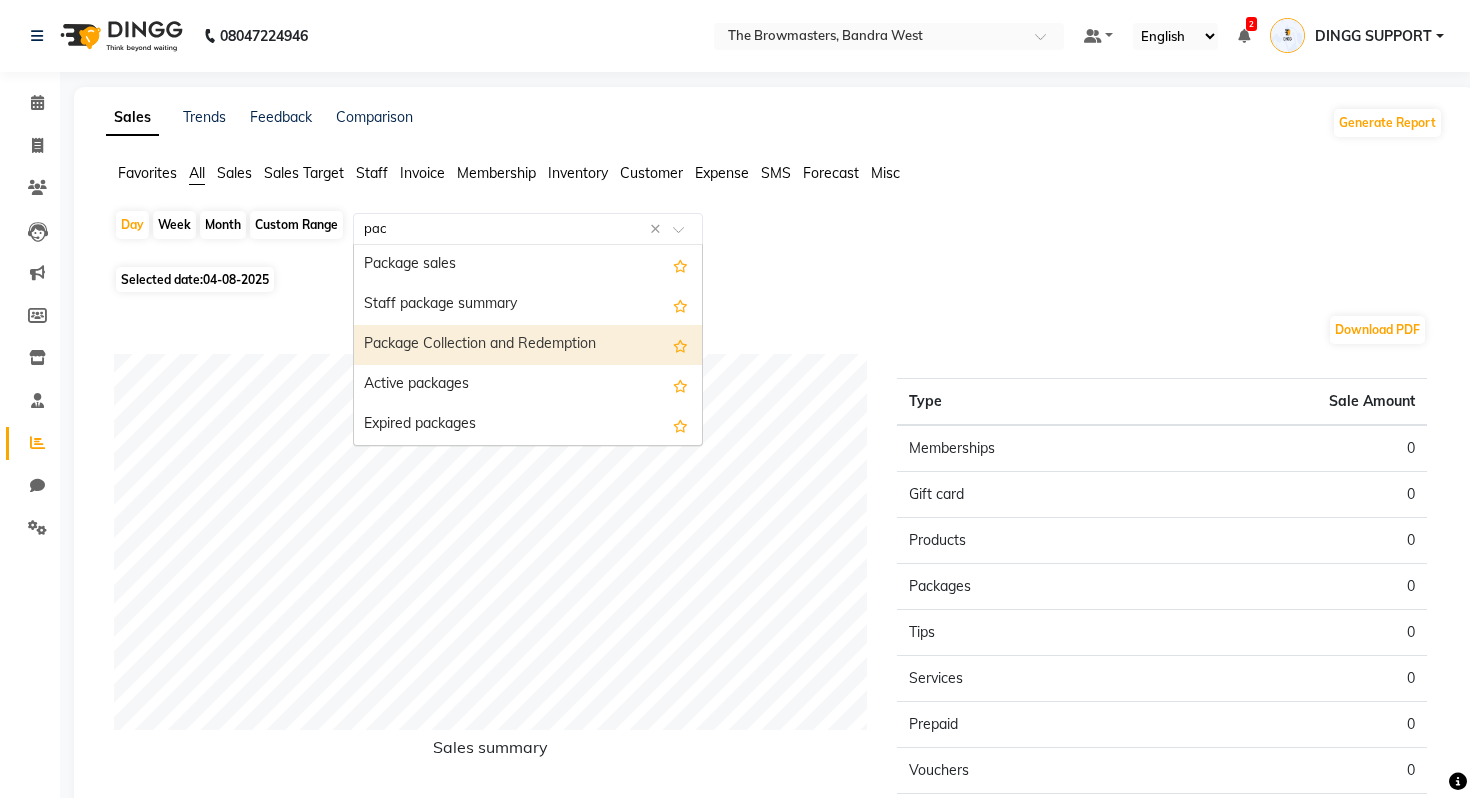 click on "Package Collection and Redemption" at bounding box center [528, 345] 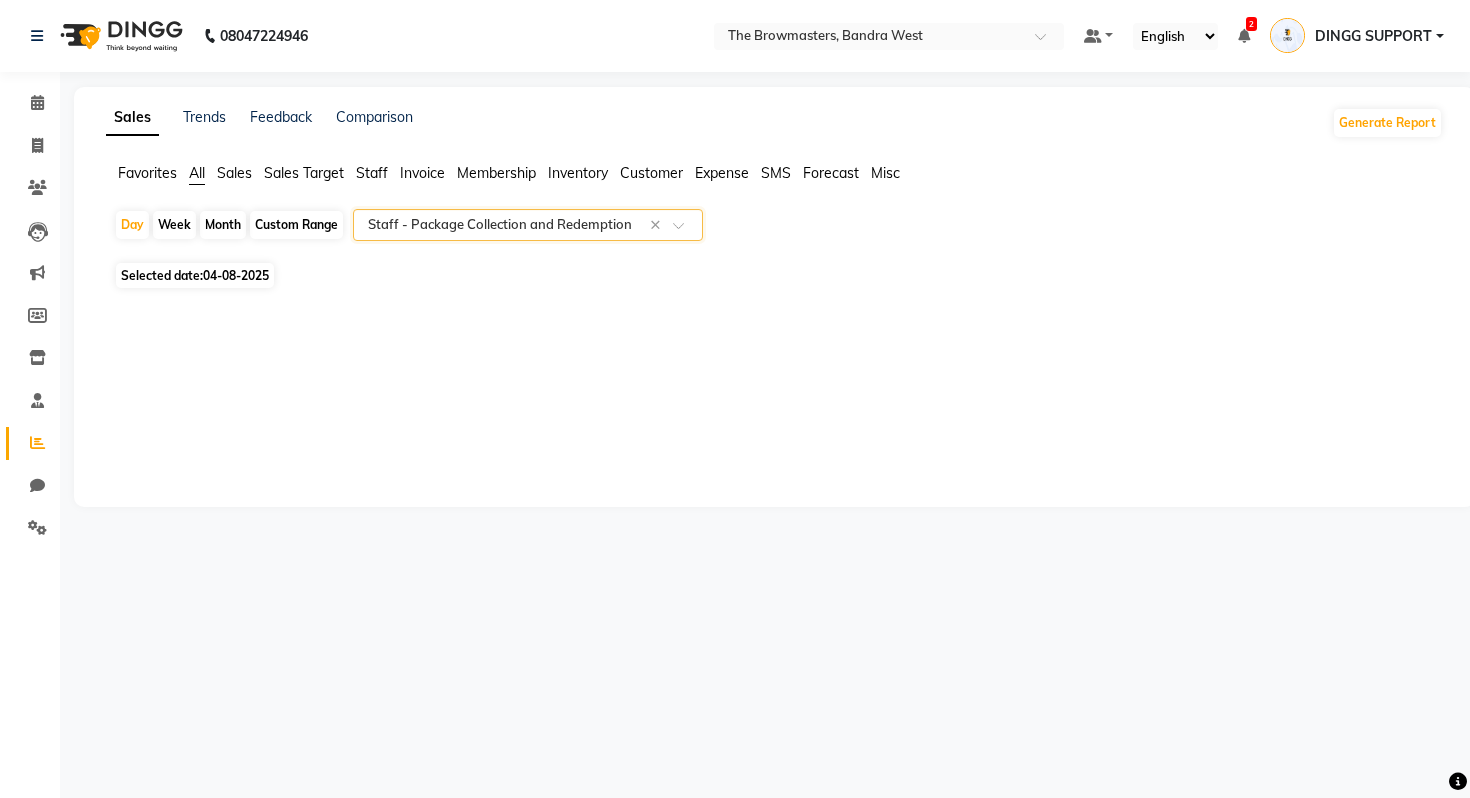 click on "Month" 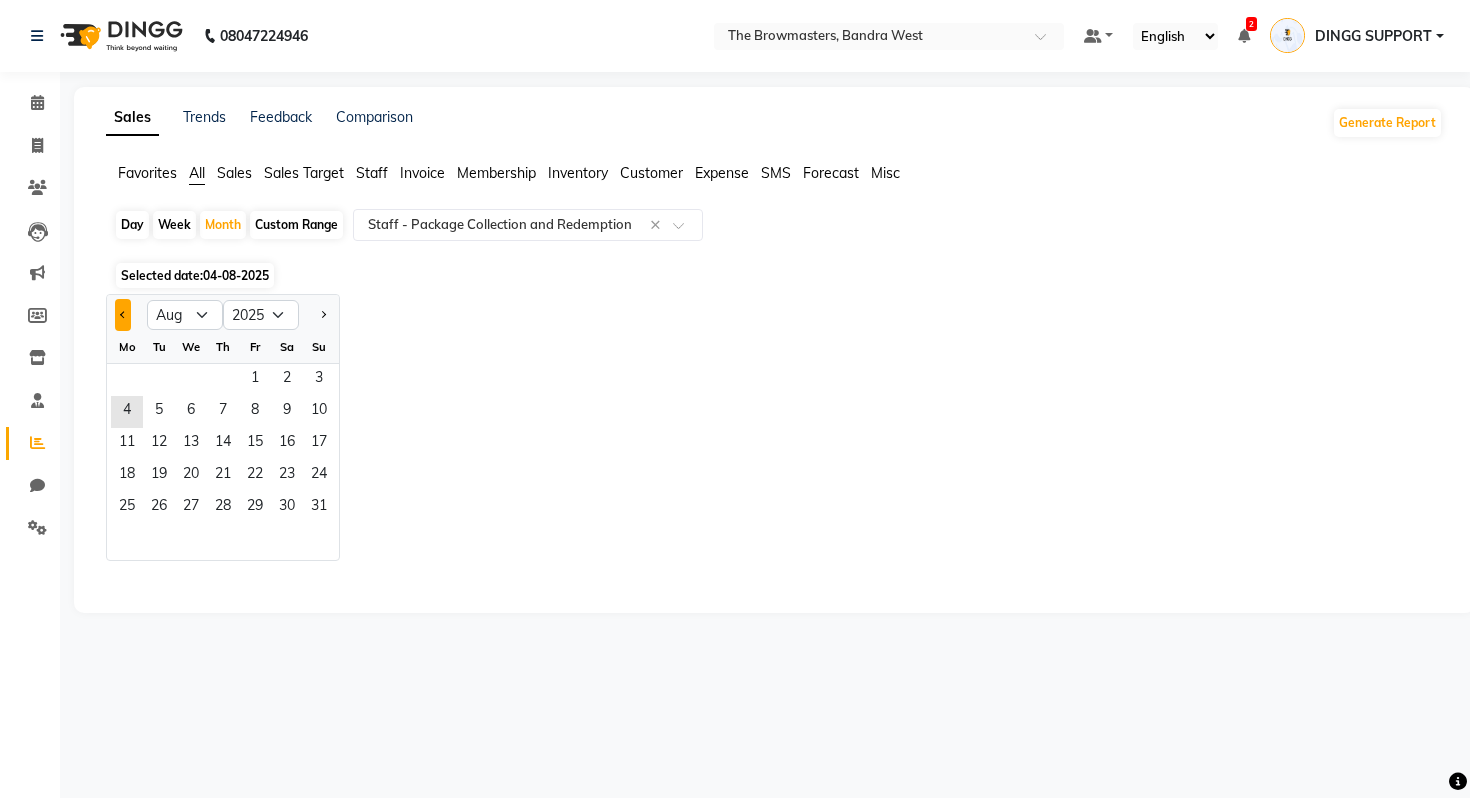click 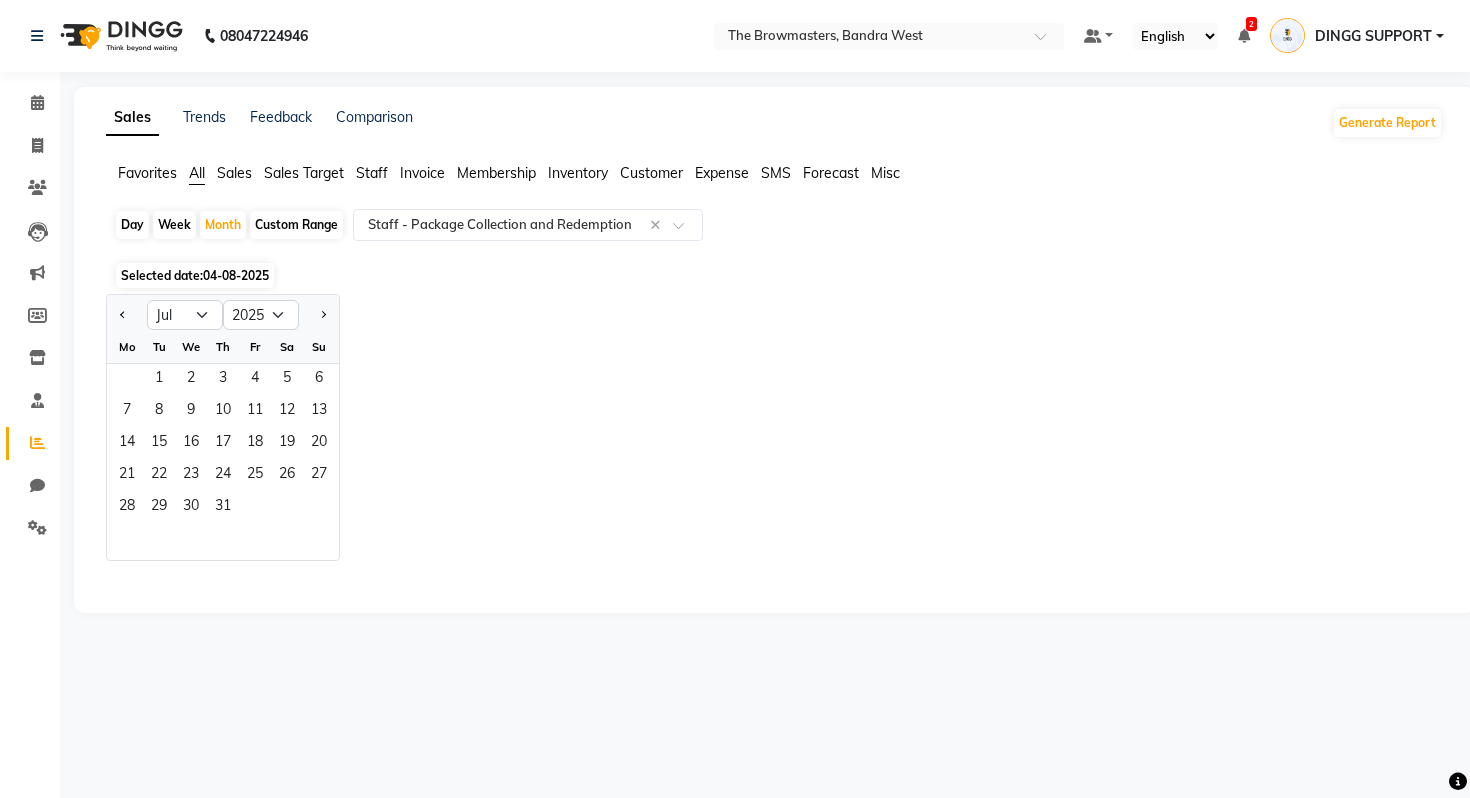 click on "Tu" 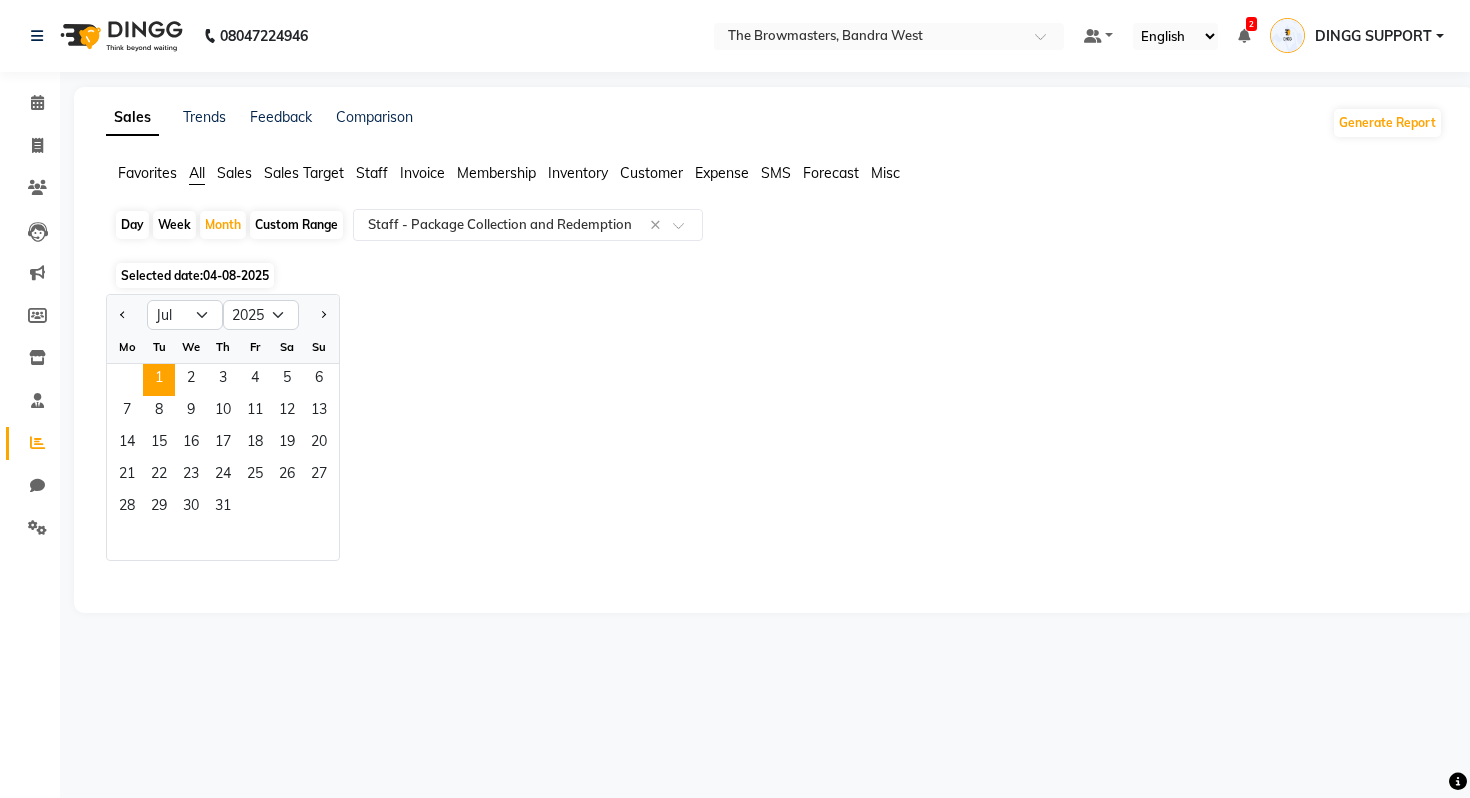 click on "1" 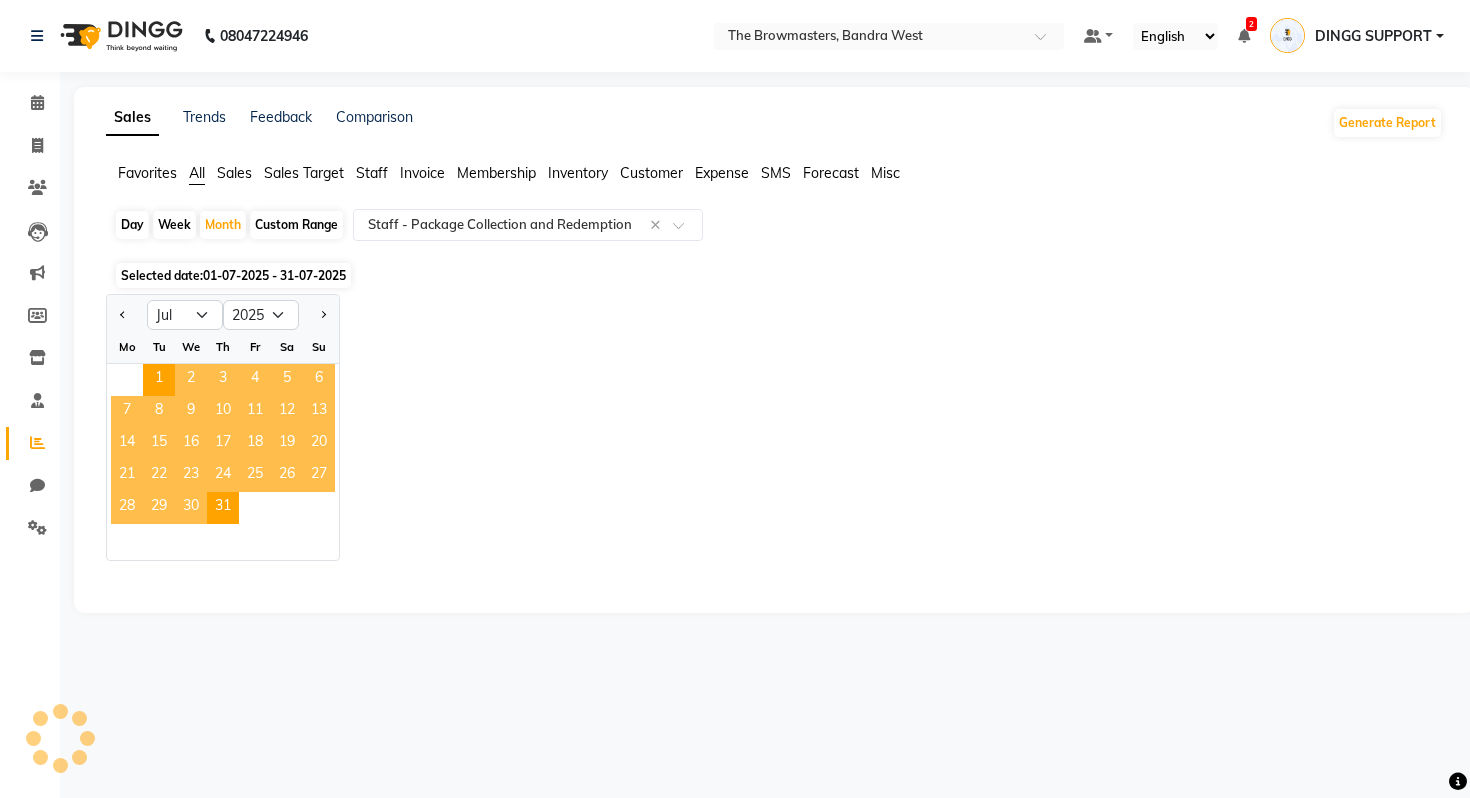 select on "full_report" 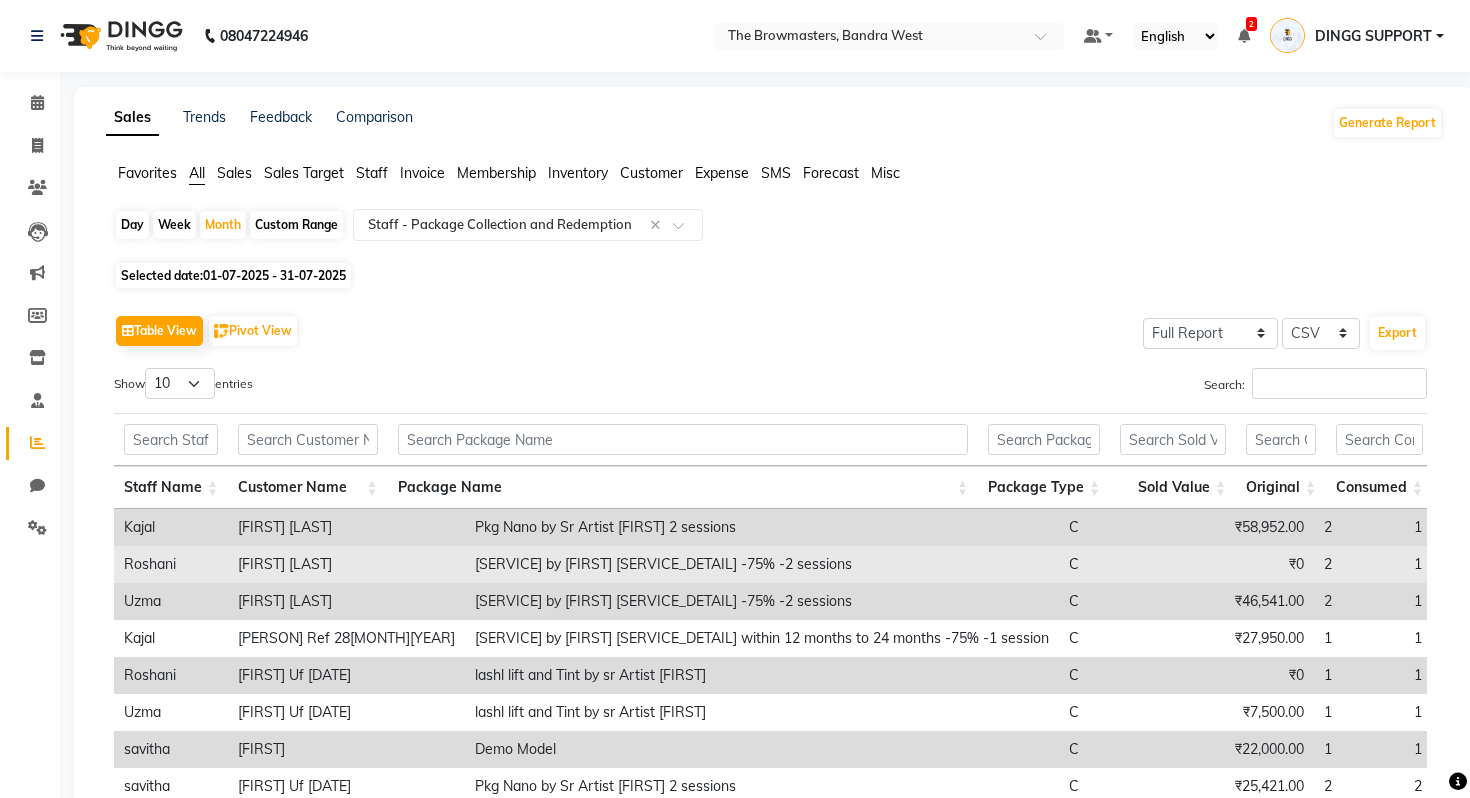 scroll, scrollTop: 221, scrollLeft: 0, axis: vertical 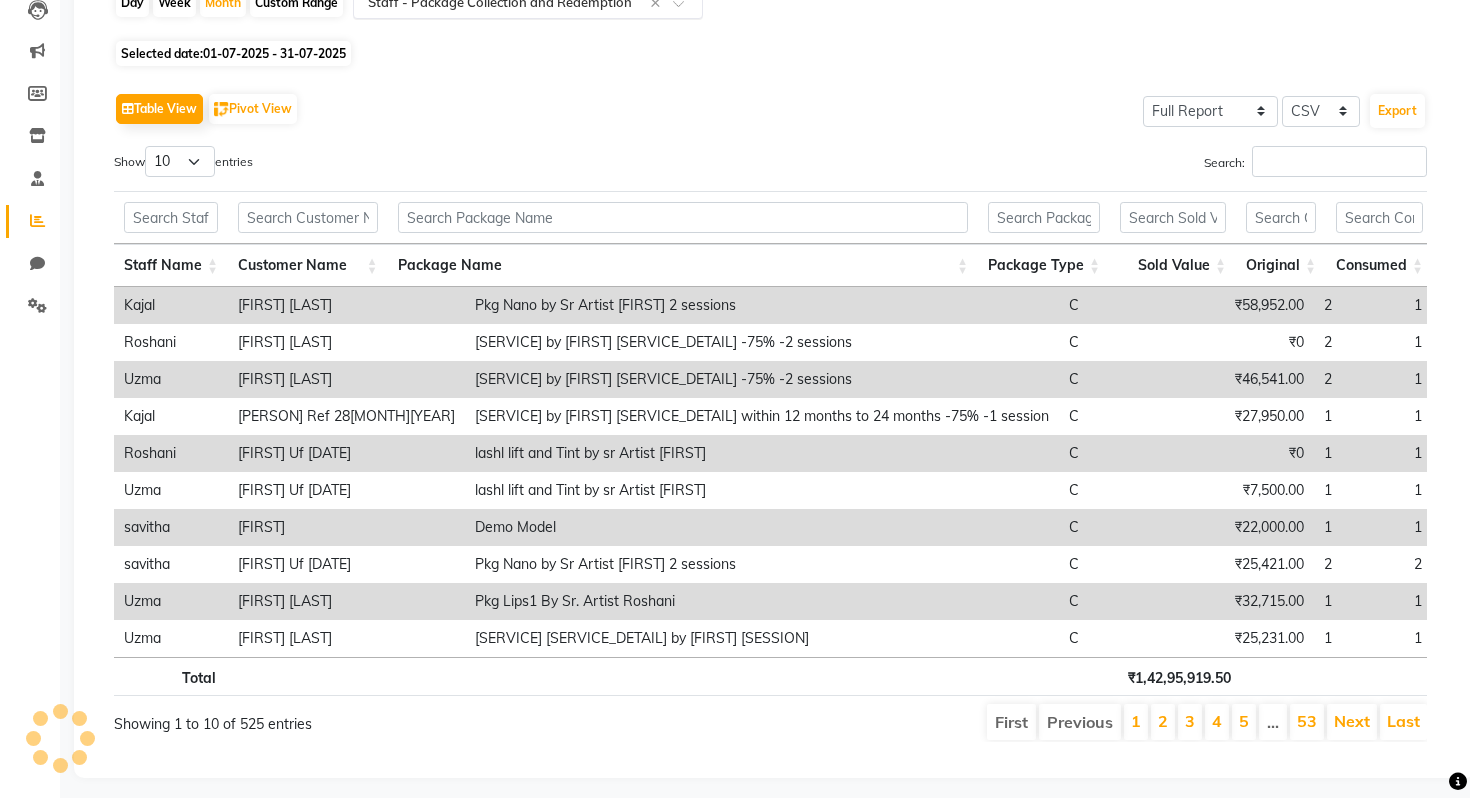 click 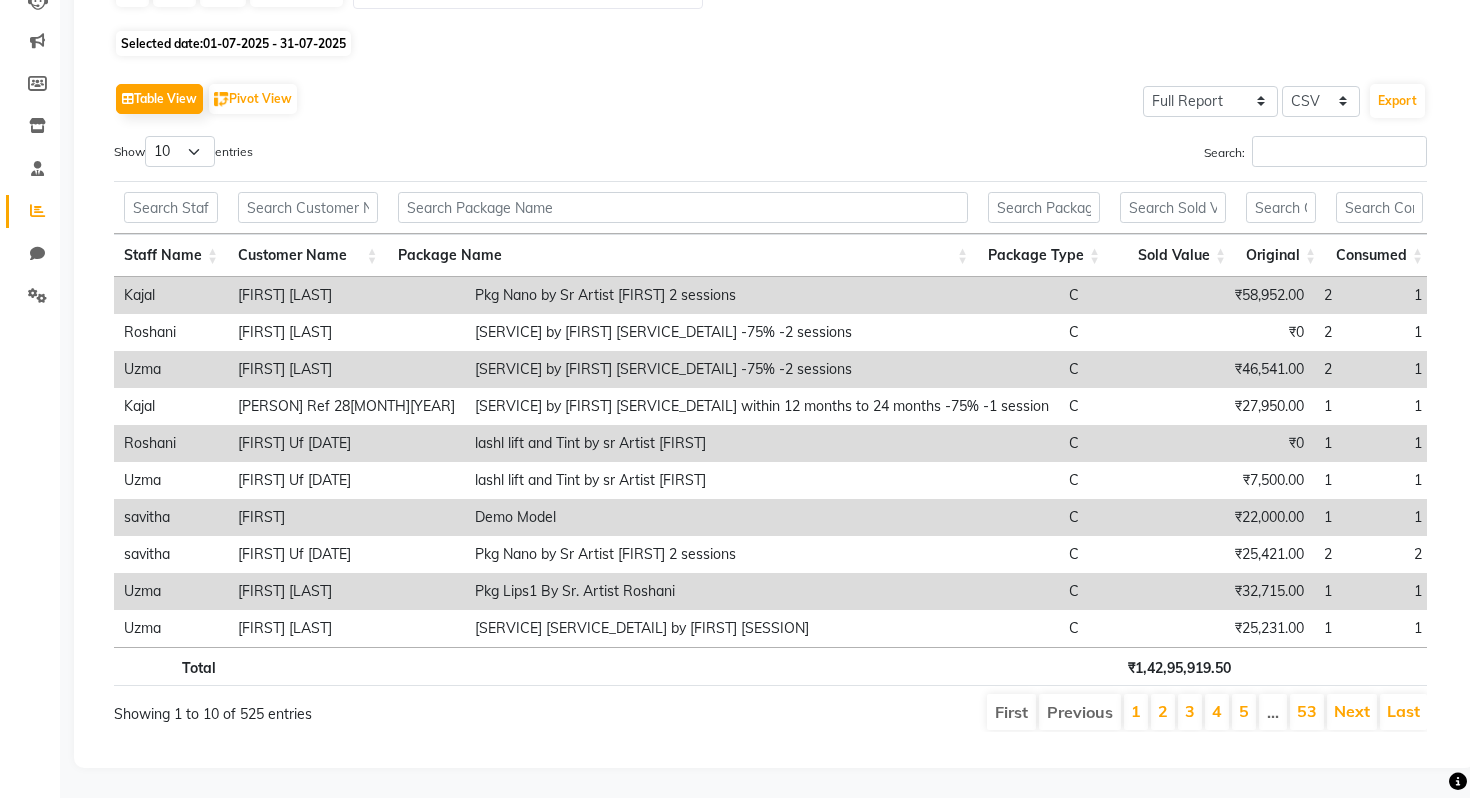 click on "Search:" at bounding box center (1107, 155) 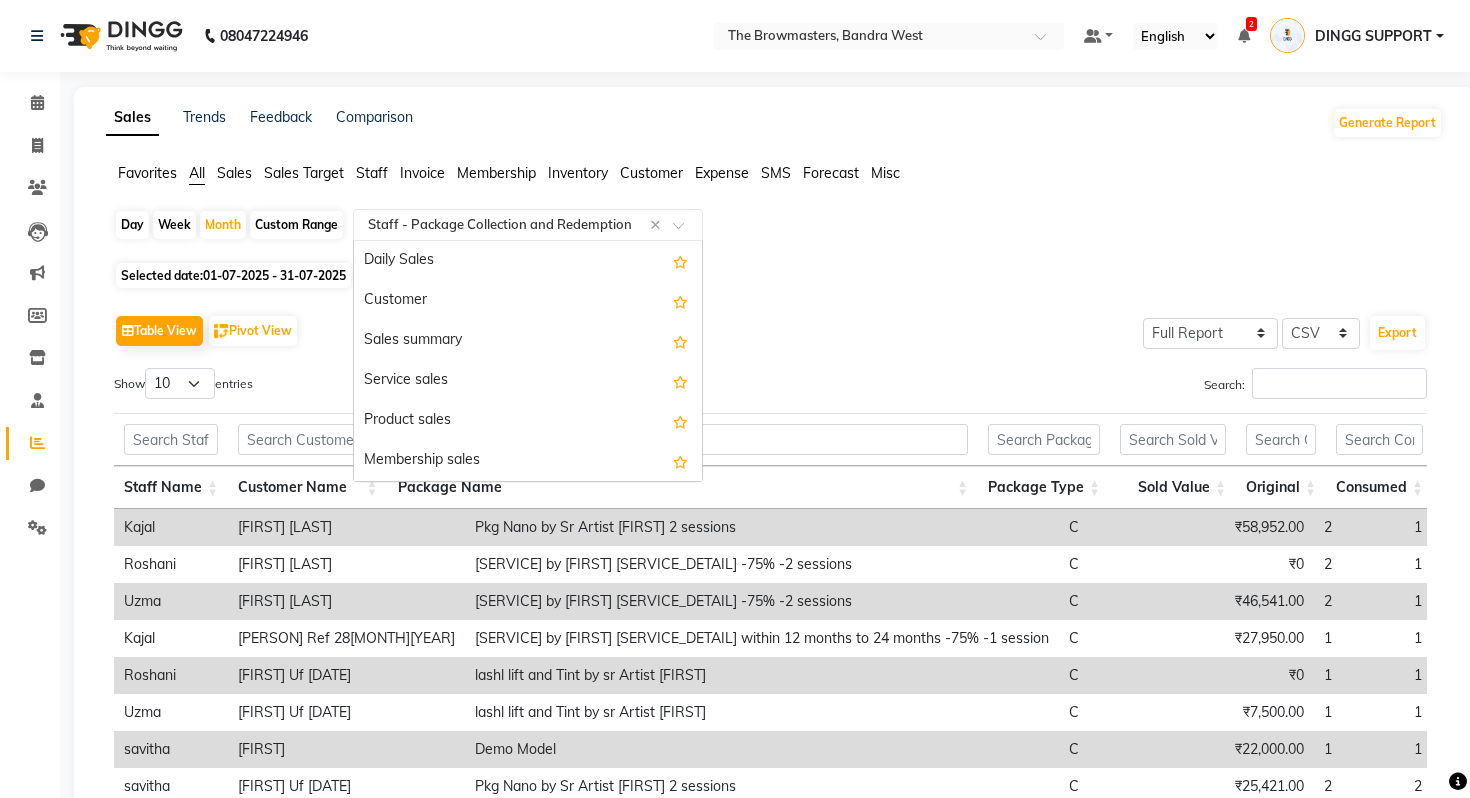 click on "Select Report Type × Staff -  Package Collection and Redemption ×" 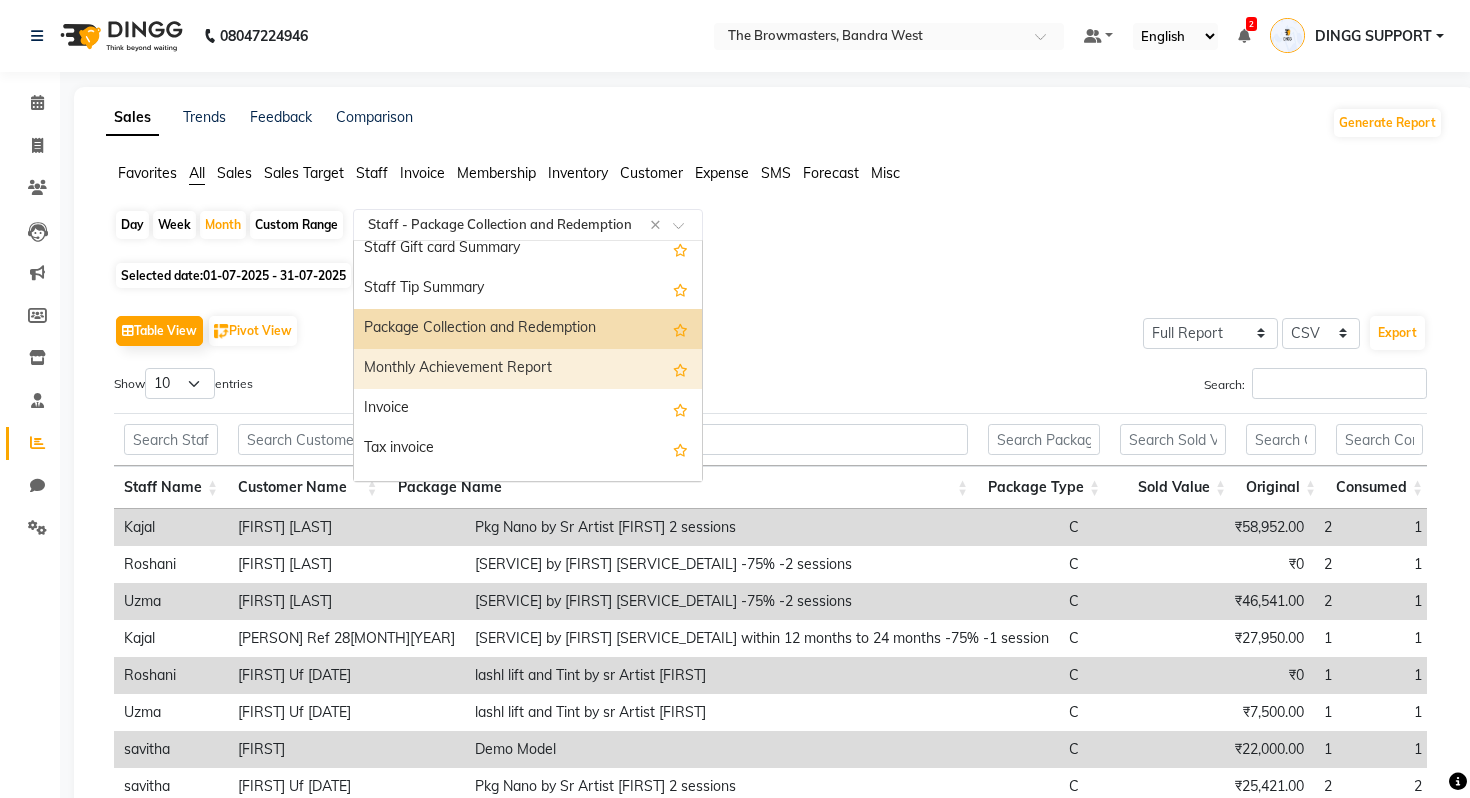 click on "Monthly Achievement Report" at bounding box center [528, 369] 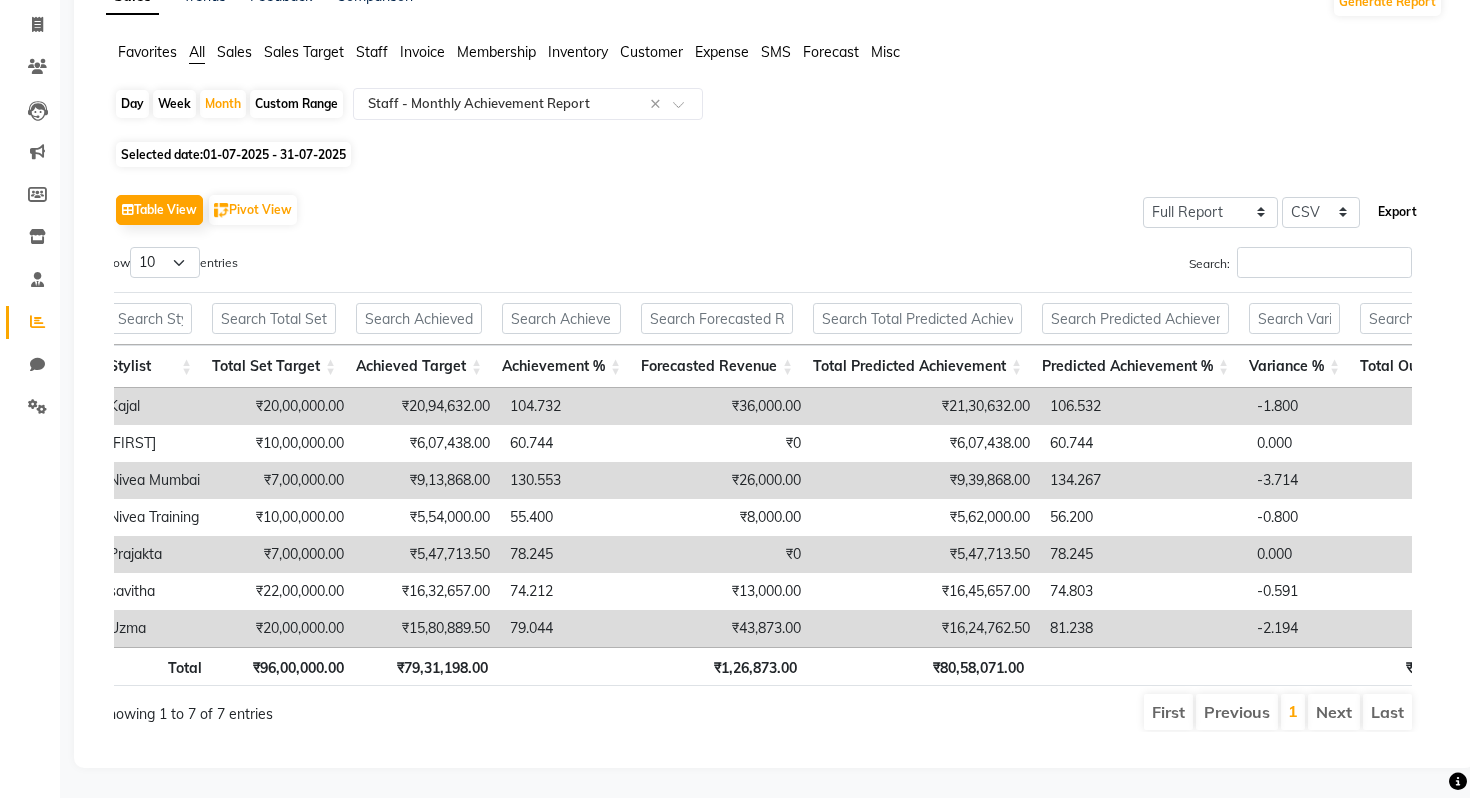 click on "Export" 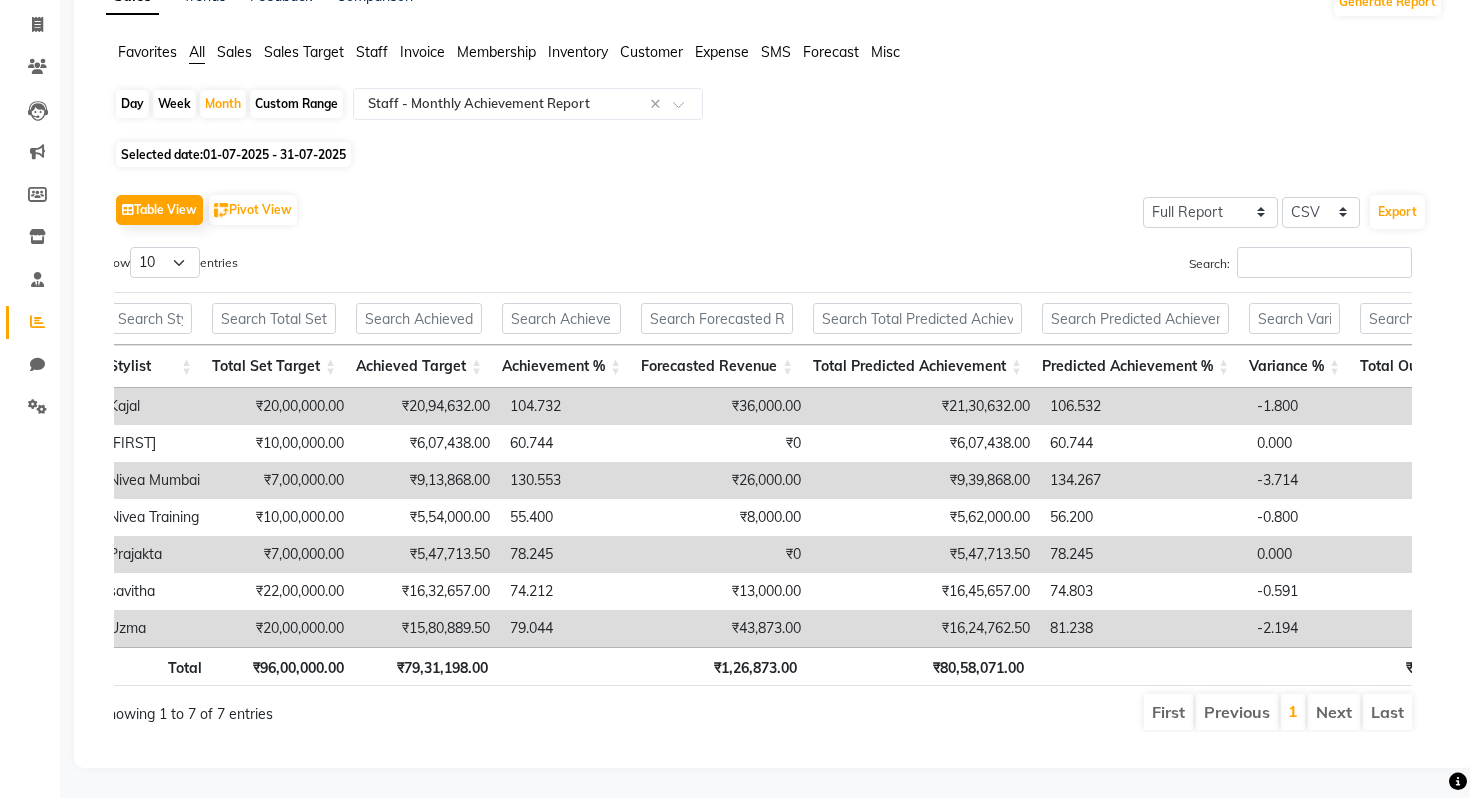 click on "Table View   Pivot View  Select Full Report Filtered Report Select CSV PDF  Export" 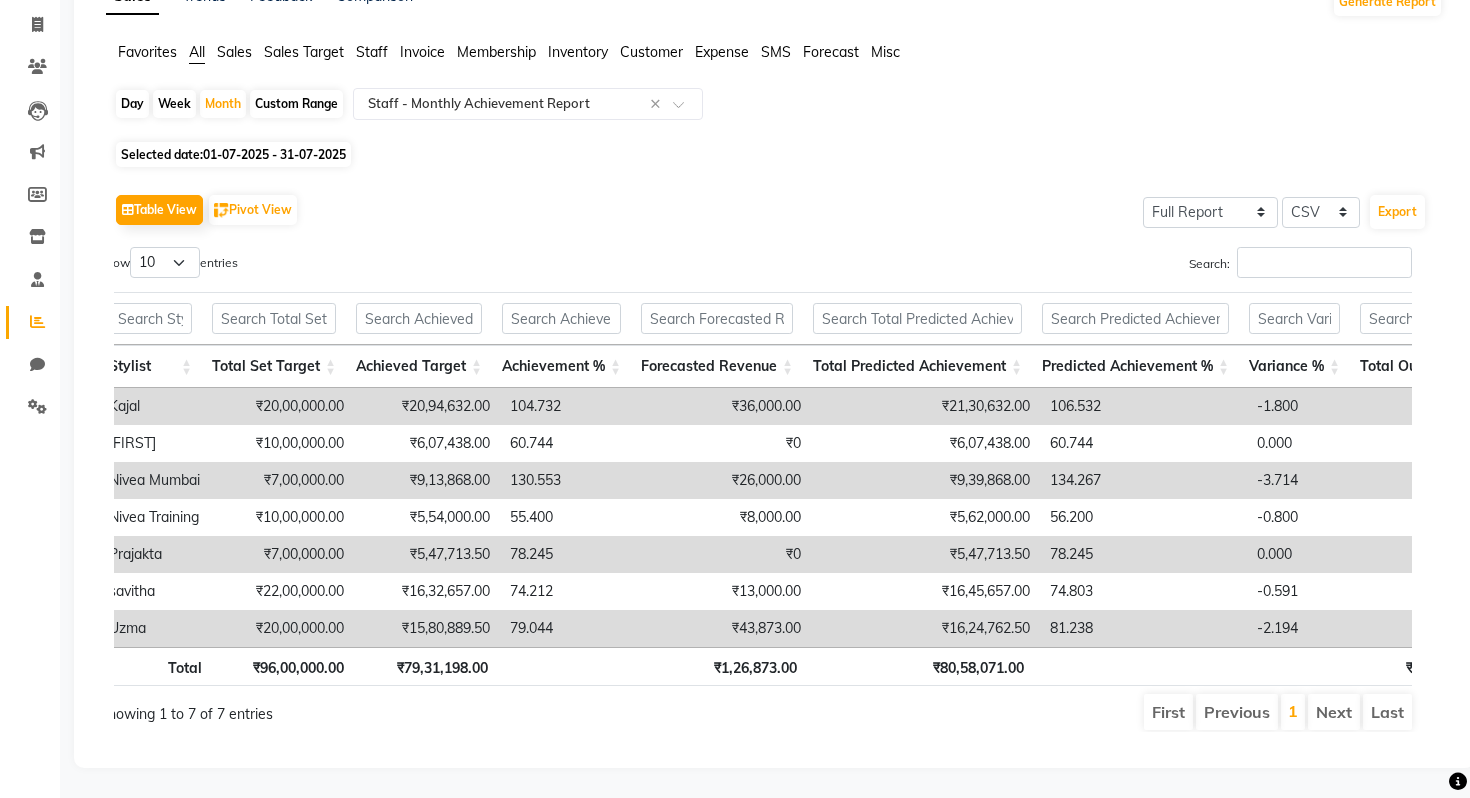 scroll, scrollTop: 0, scrollLeft: 0, axis: both 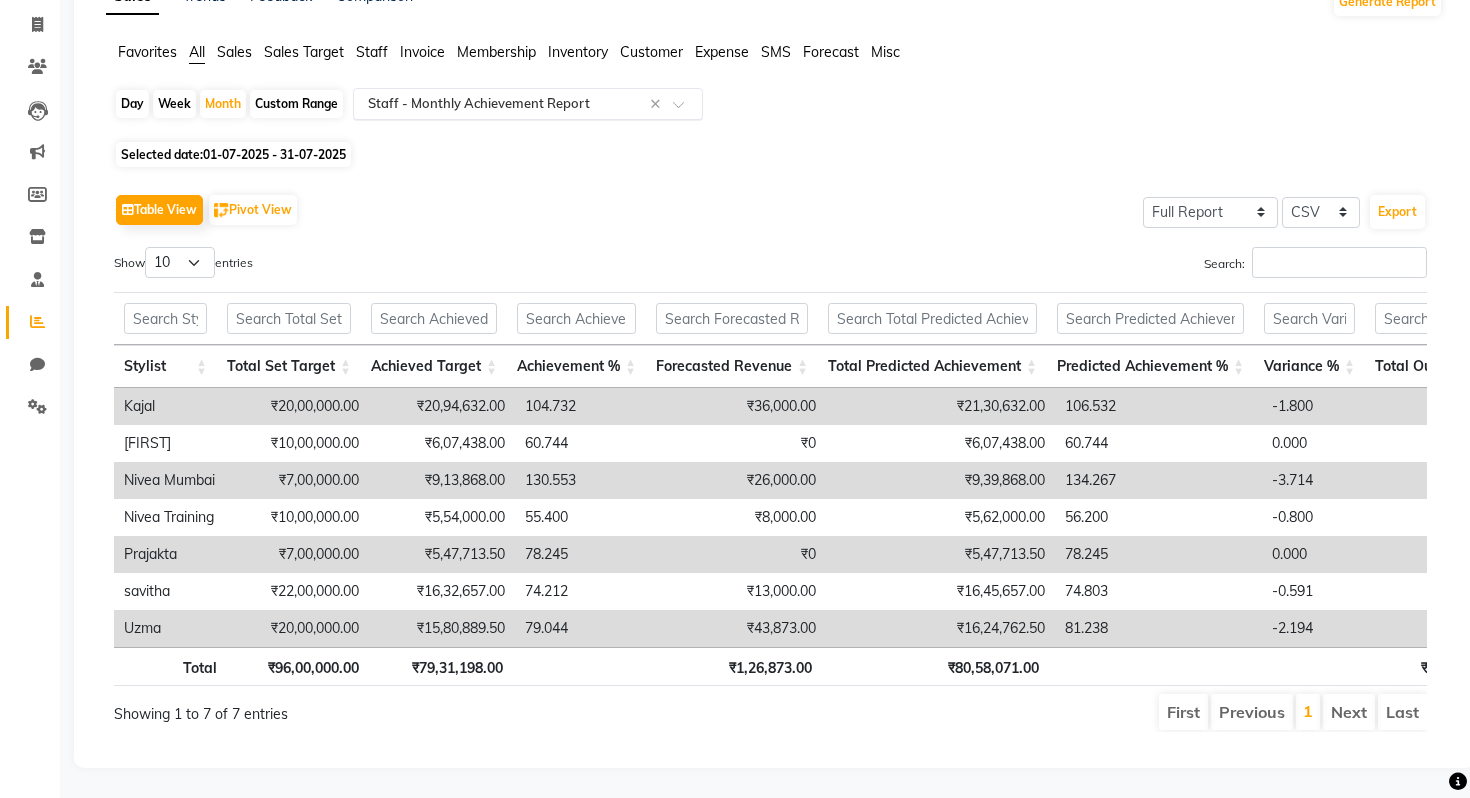click 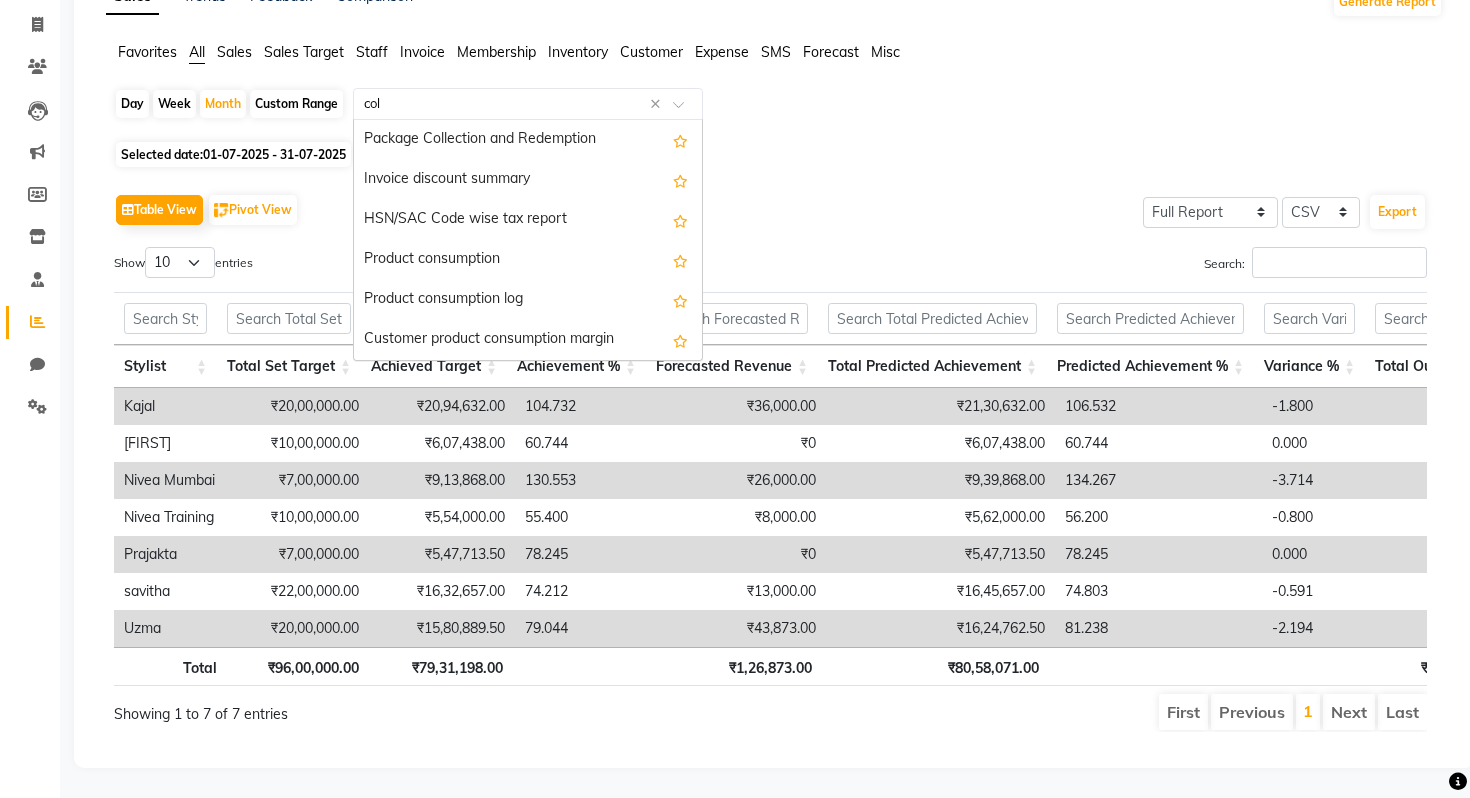 scroll, scrollTop: 0, scrollLeft: 0, axis: both 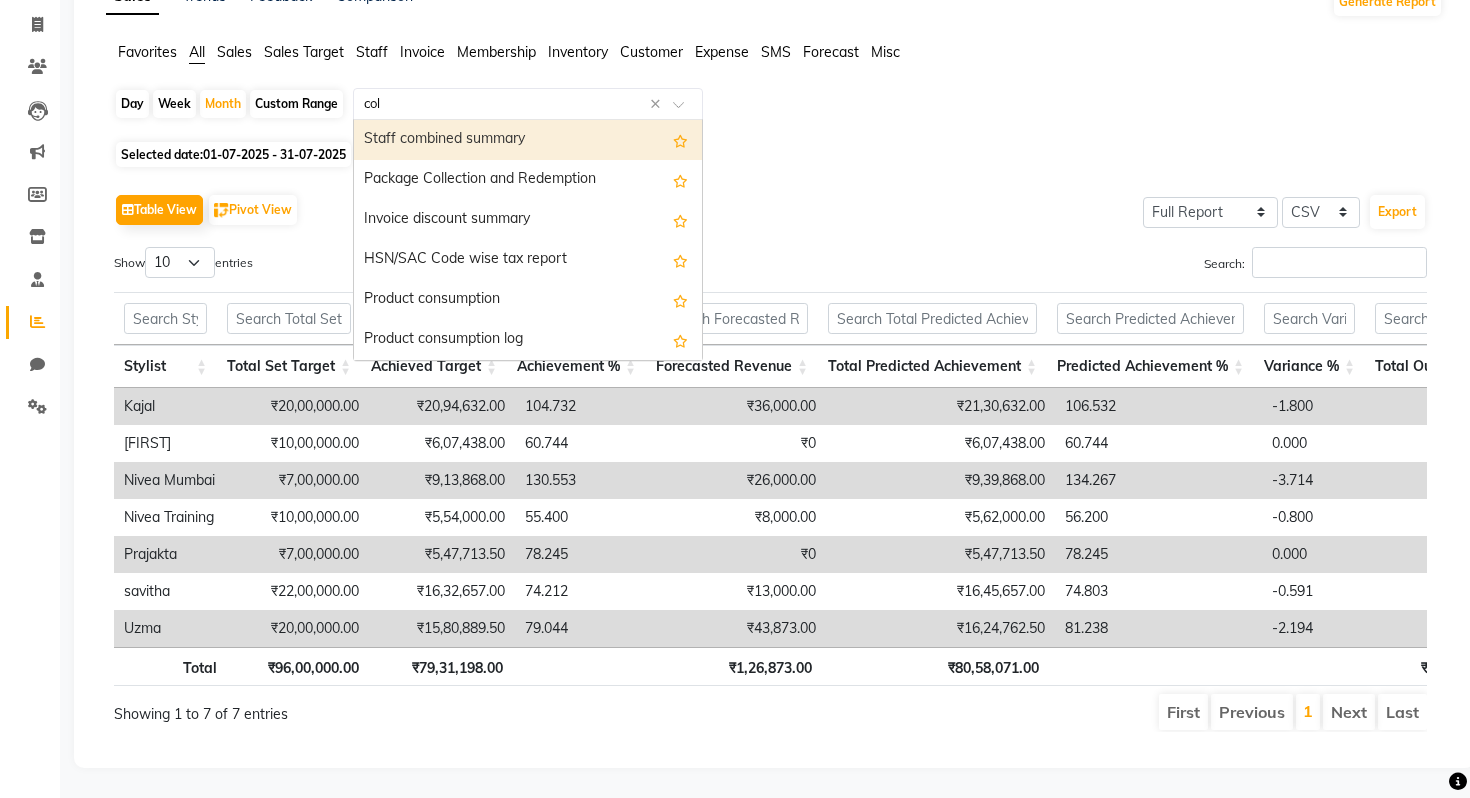 type on "coll" 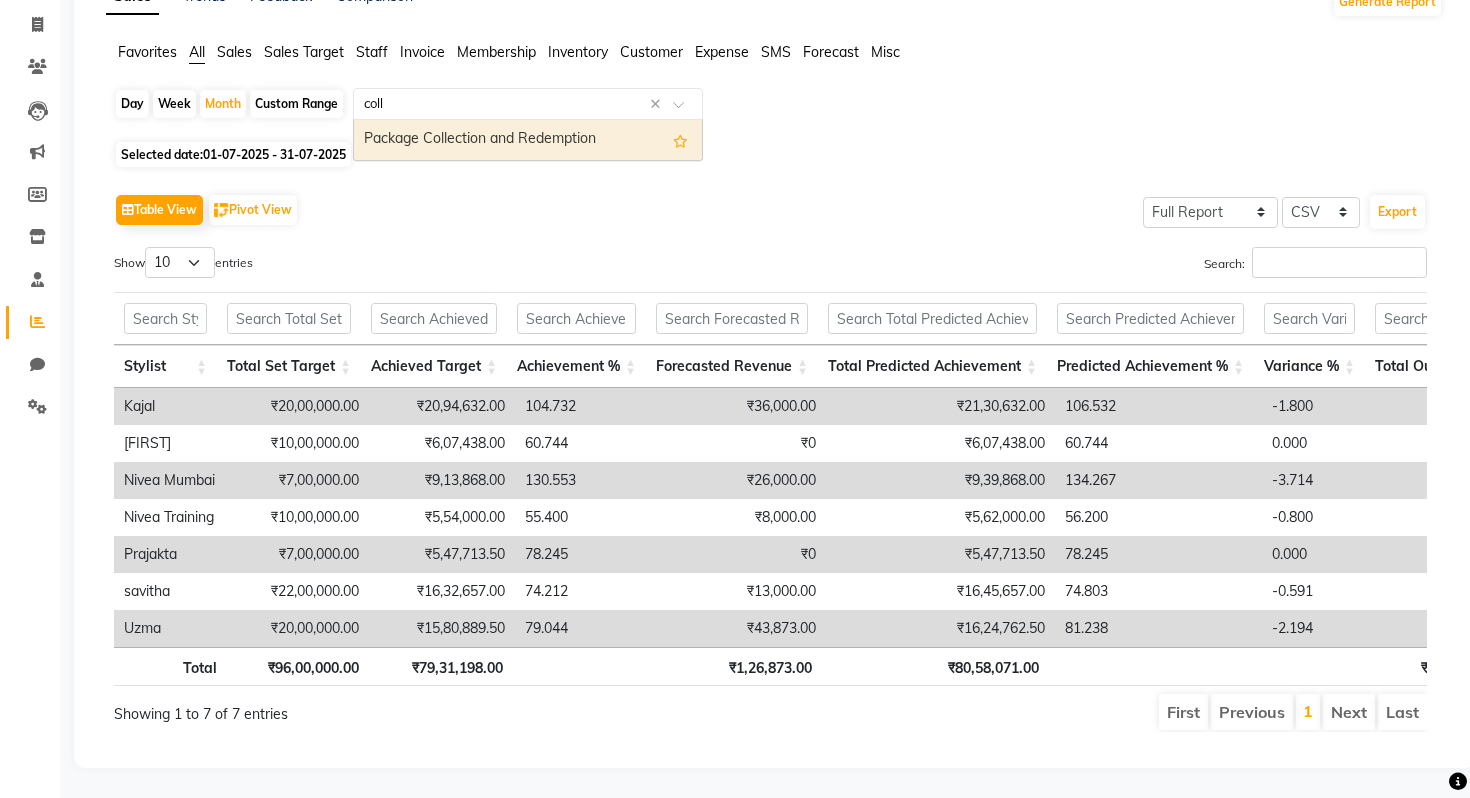 click on "Package Collection and Redemption" at bounding box center [528, 140] 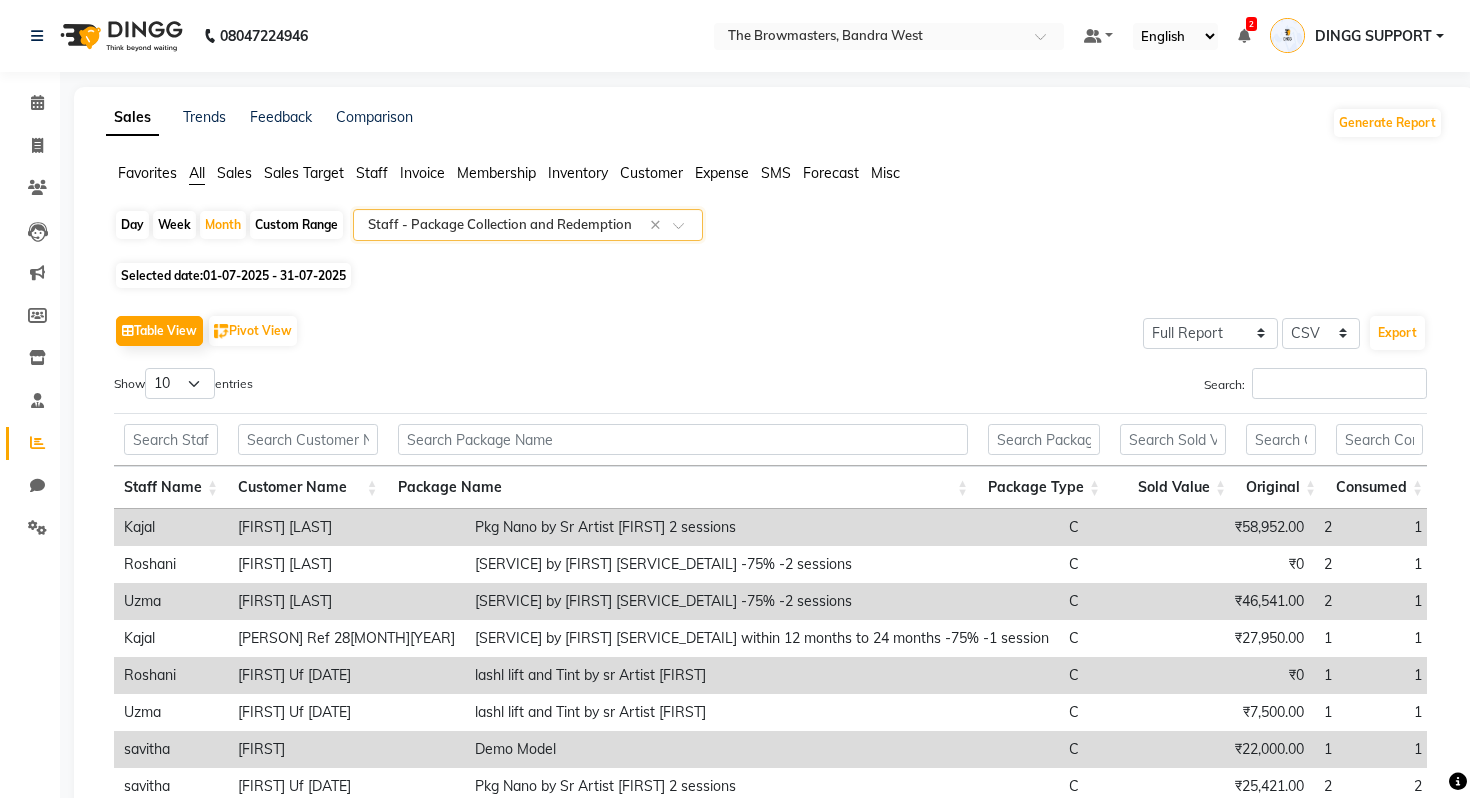 scroll, scrollTop: 232, scrollLeft: 0, axis: vertical 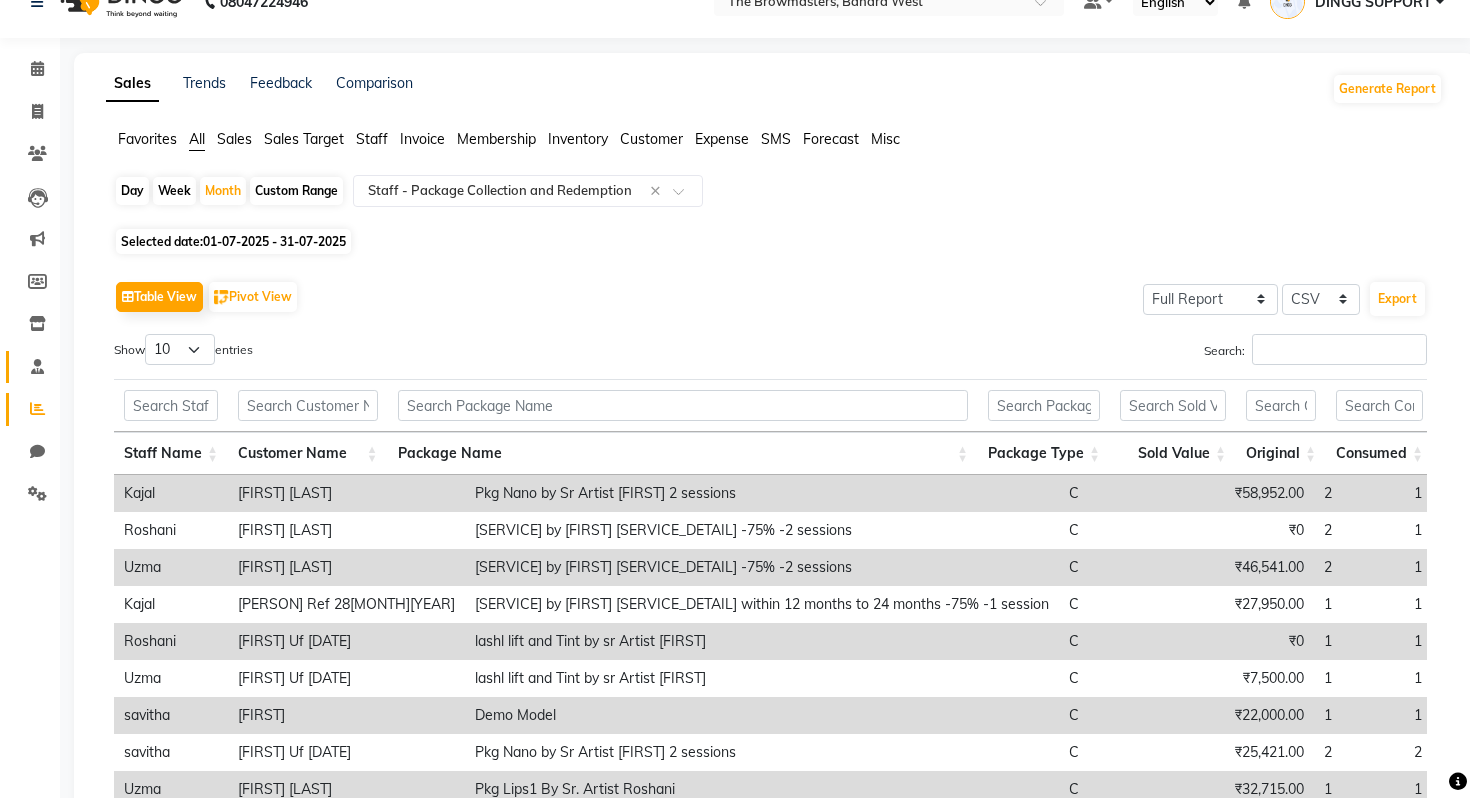 click on "Staff" 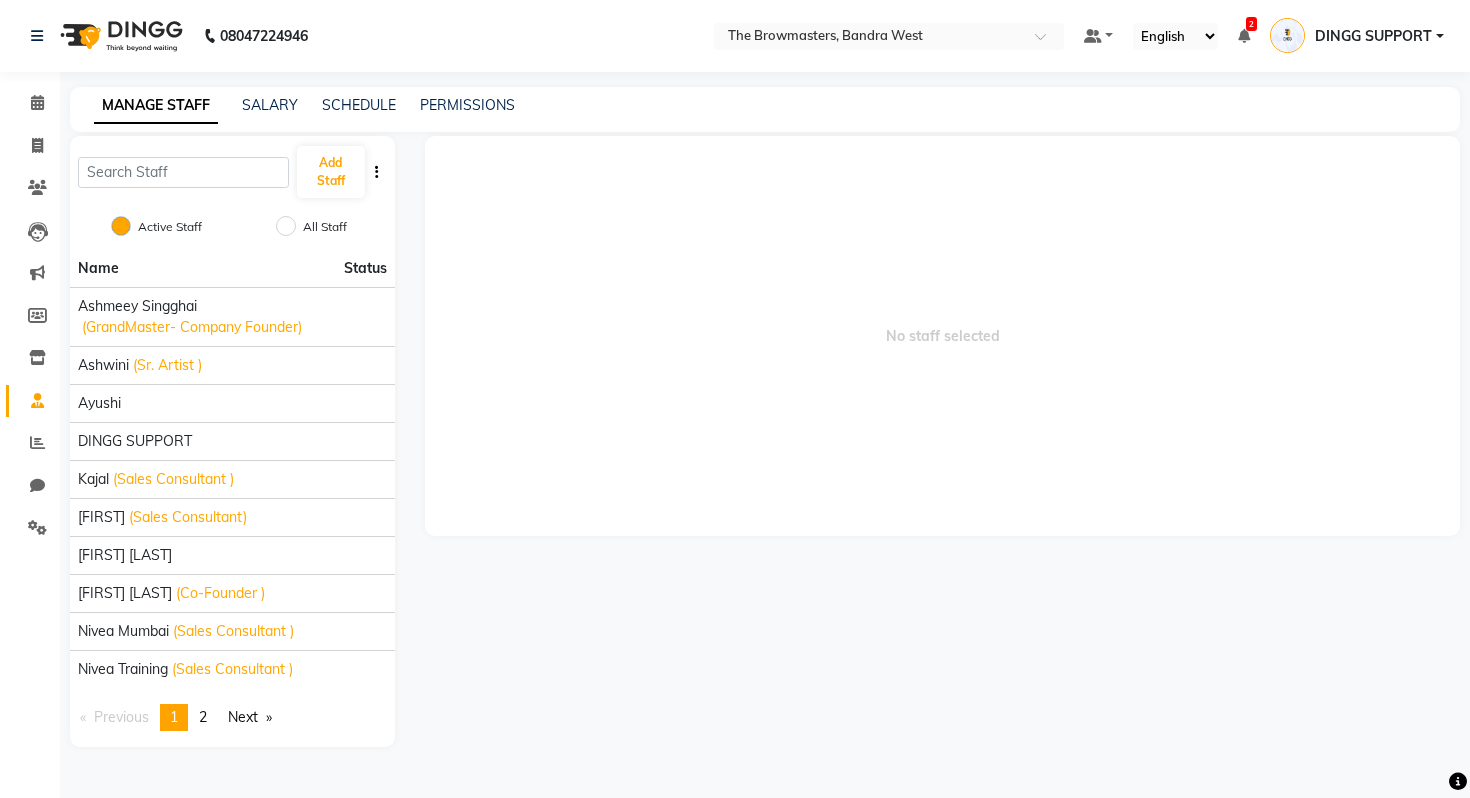 click on "SALARY" 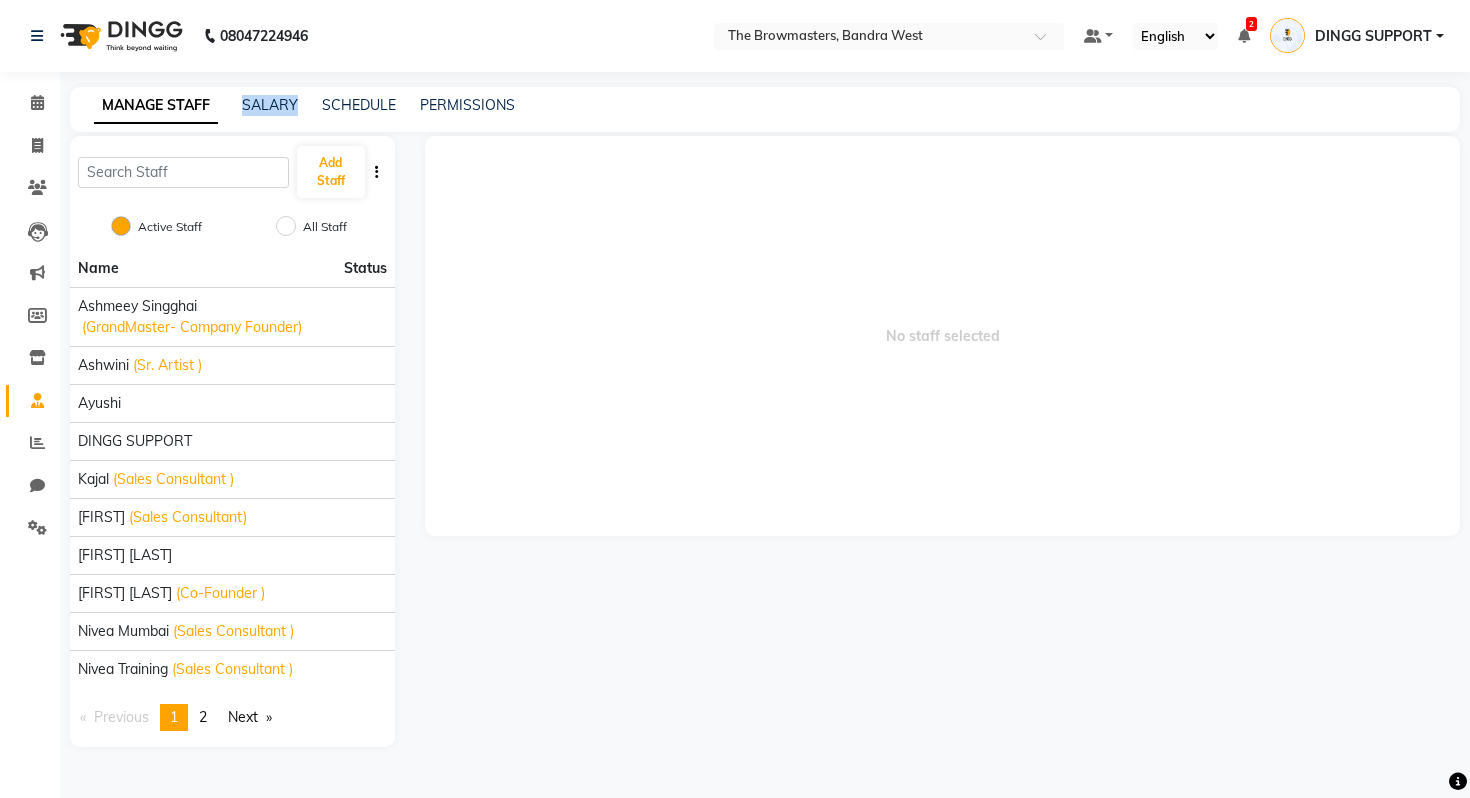 click on "SALARY" 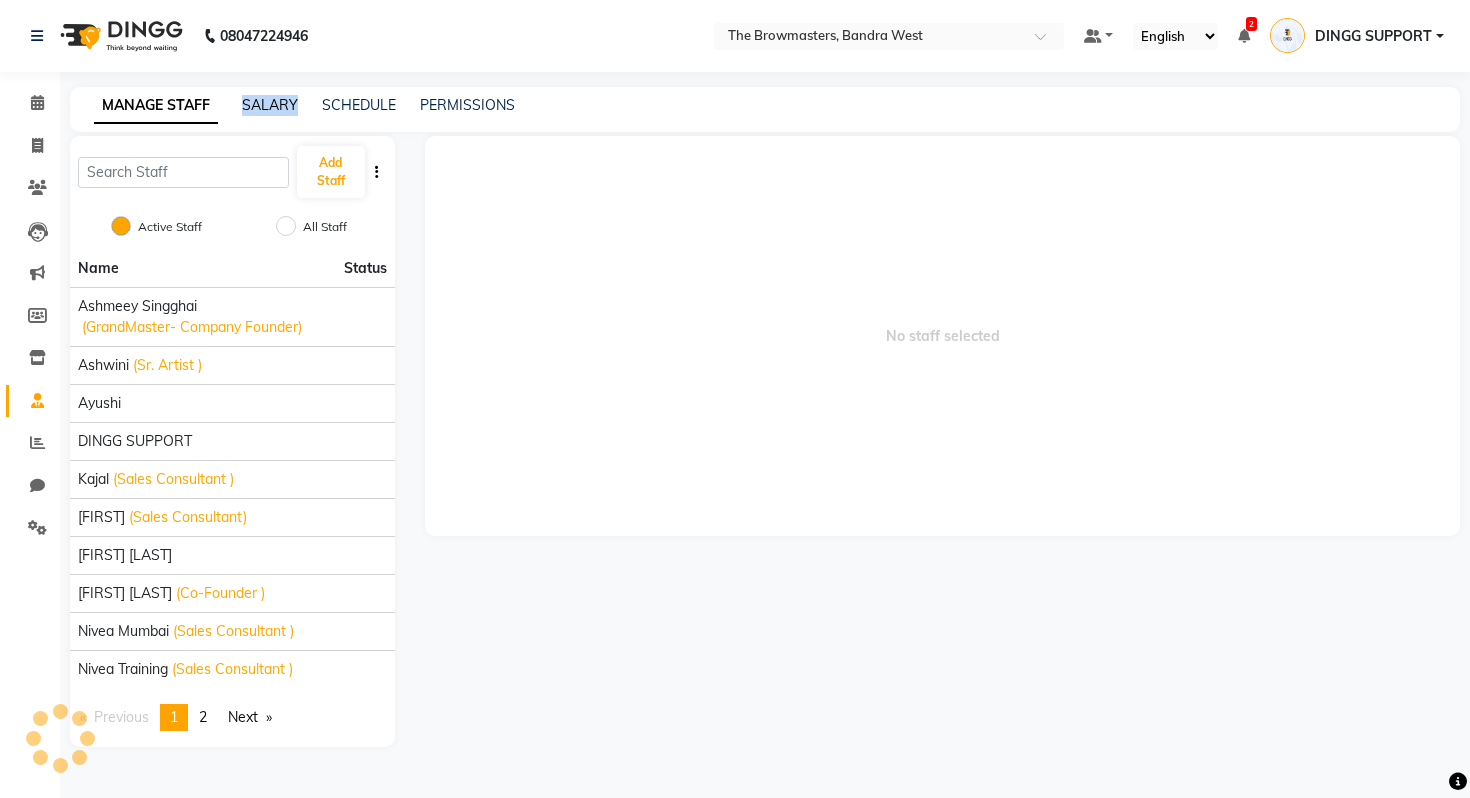 click on "SALARY" 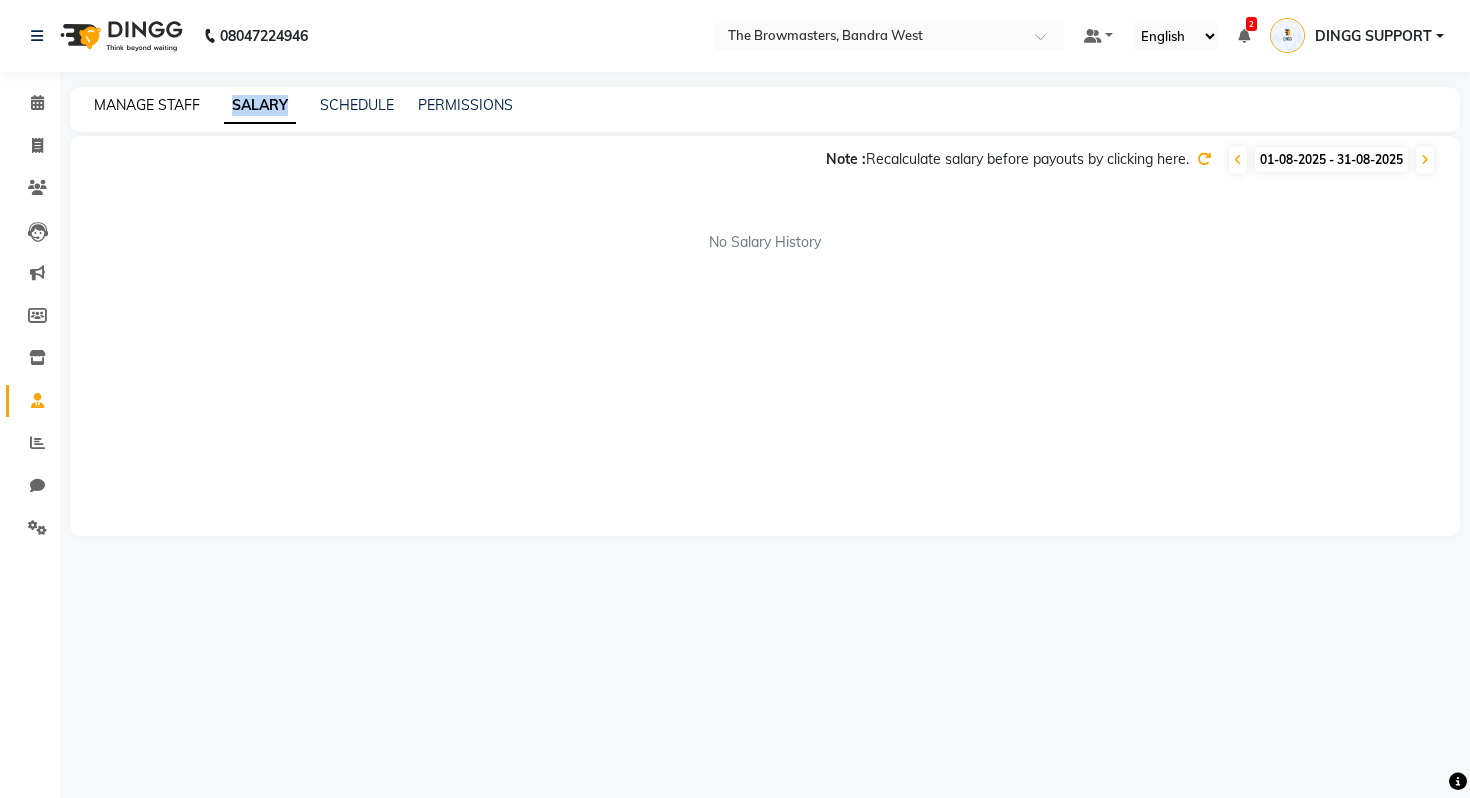 click on "MANAGE STAFF" 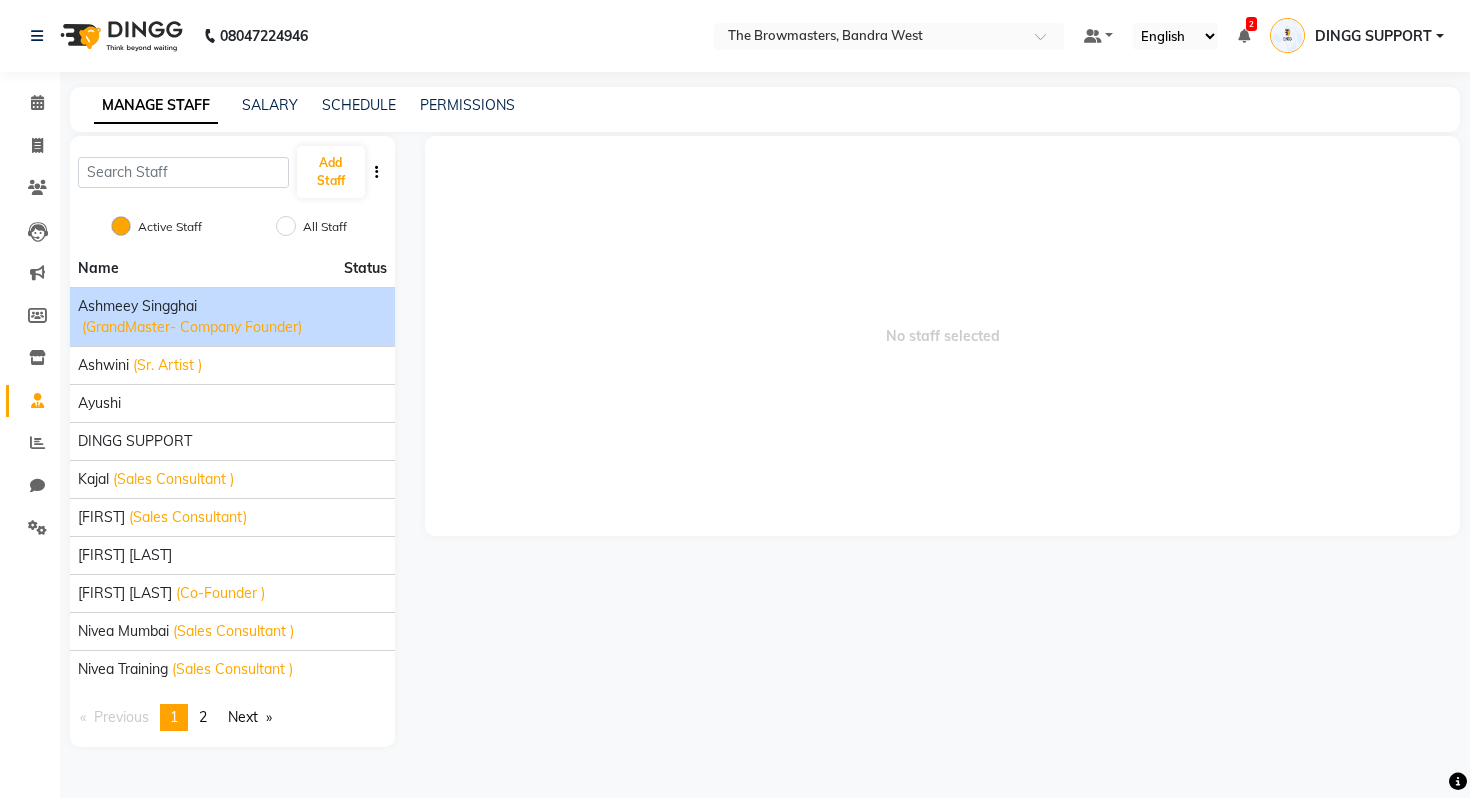 click on "(GrandMaster- Company Founder)" 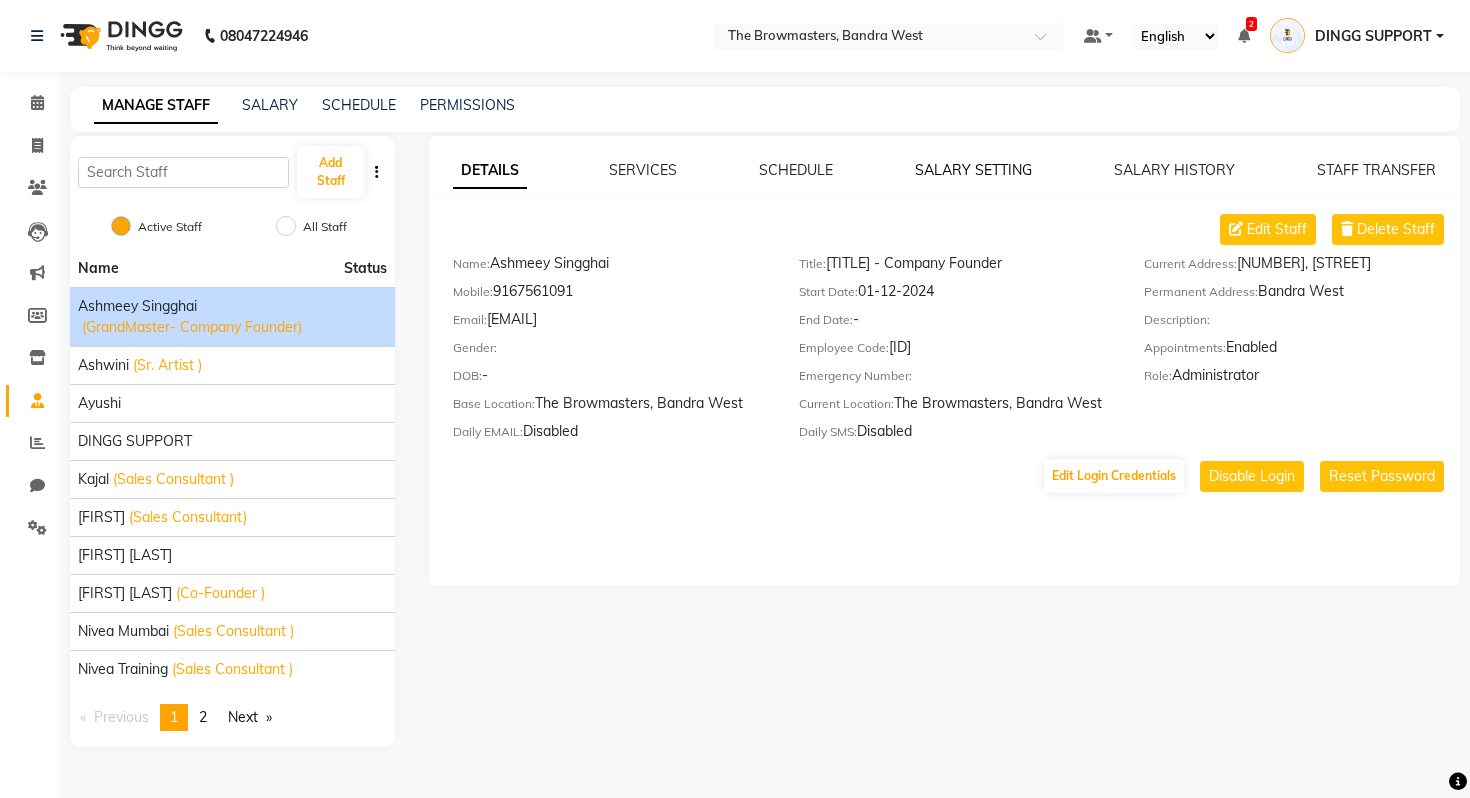 click on "SALARY SETTING" 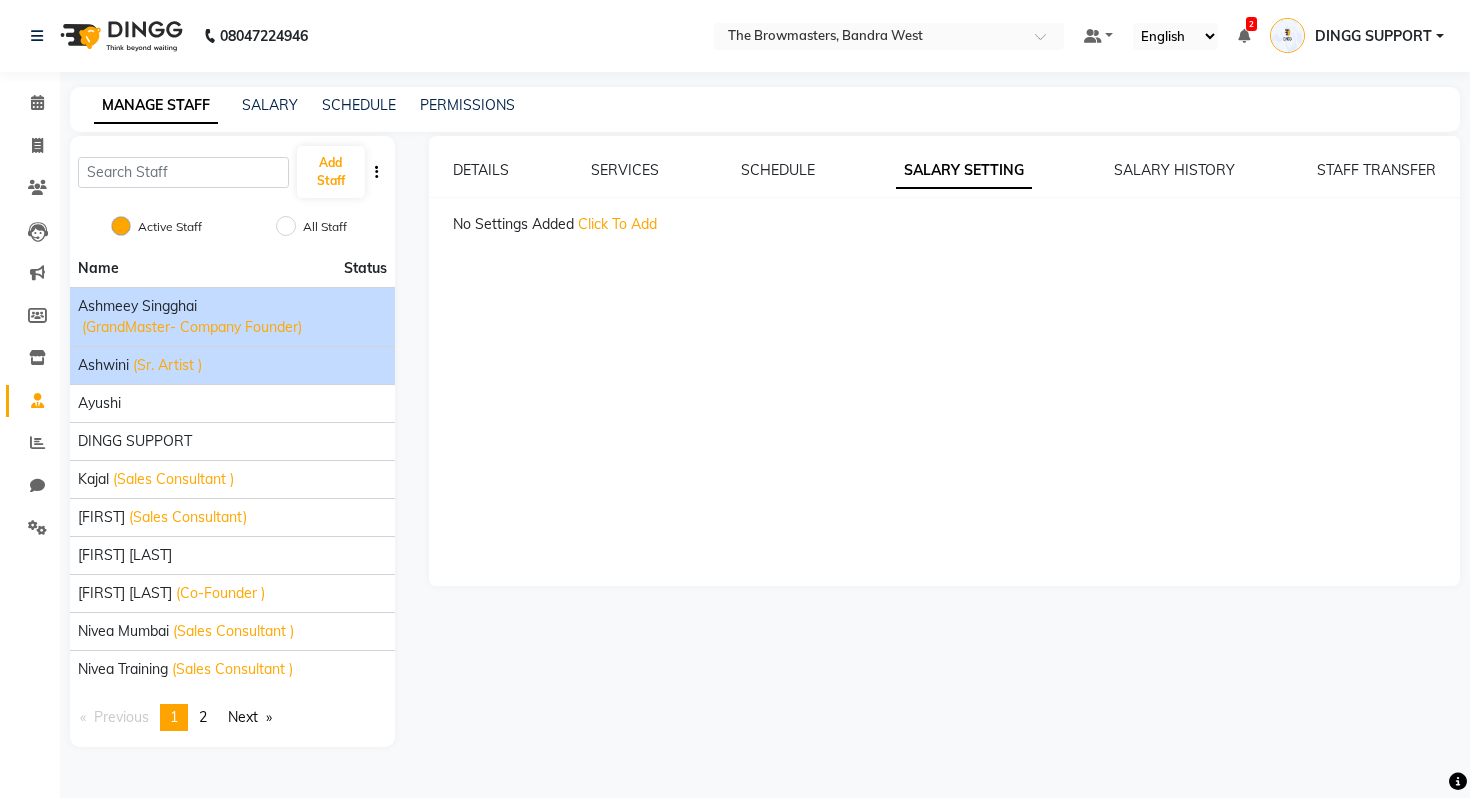 click on "[FIRST] (Sr. Artist	)" 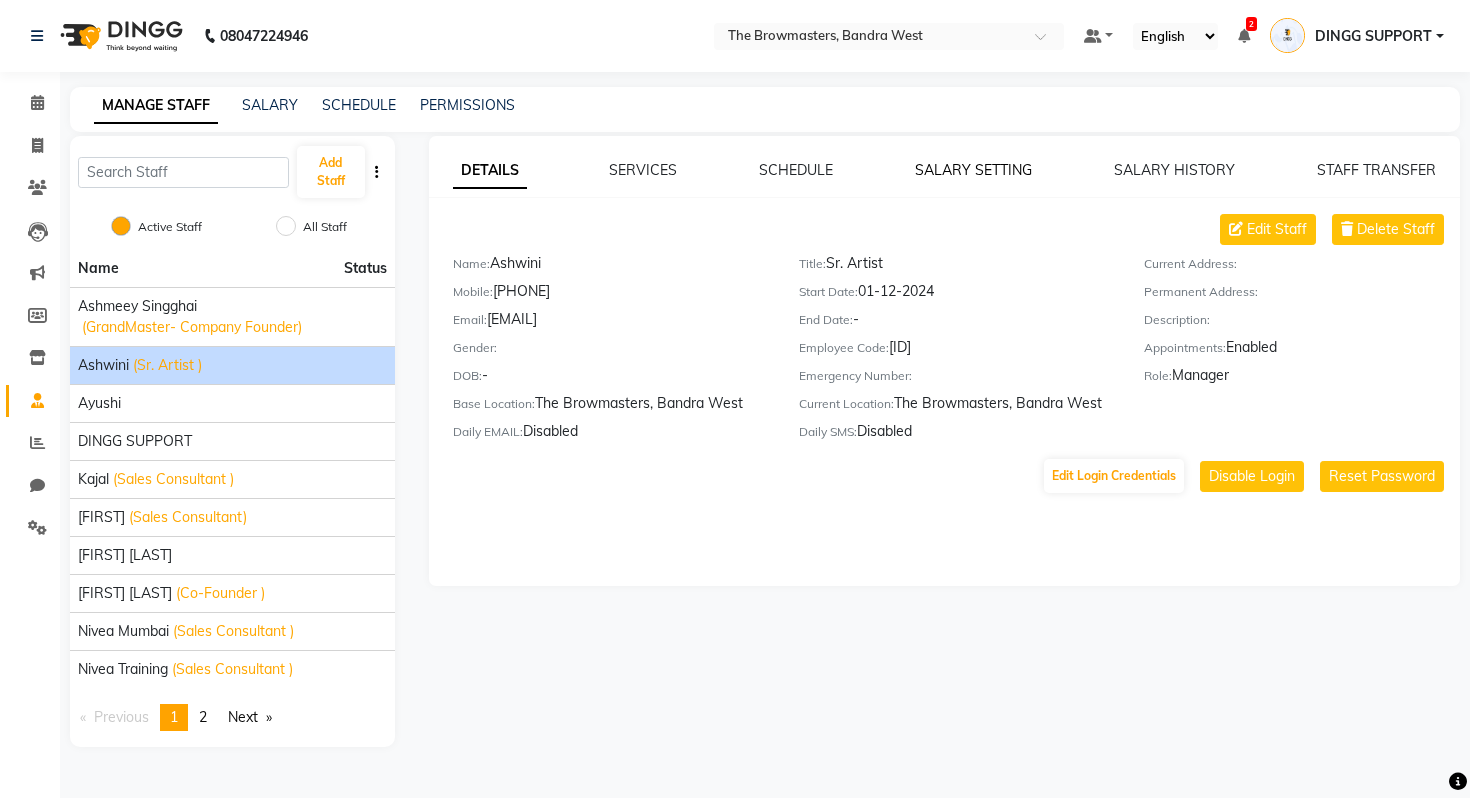 click on "SALARY SETTING" 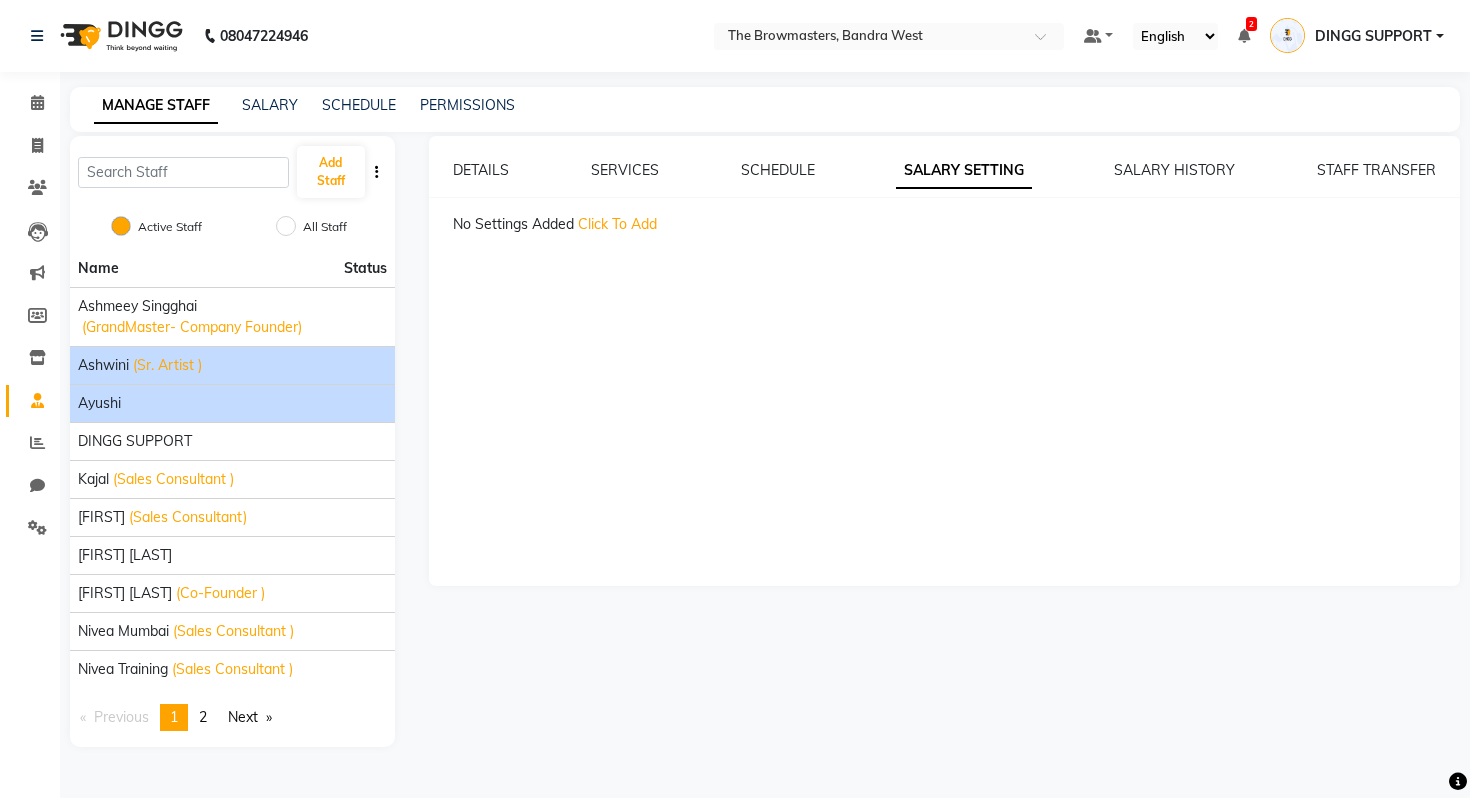 click on "Ayushi" 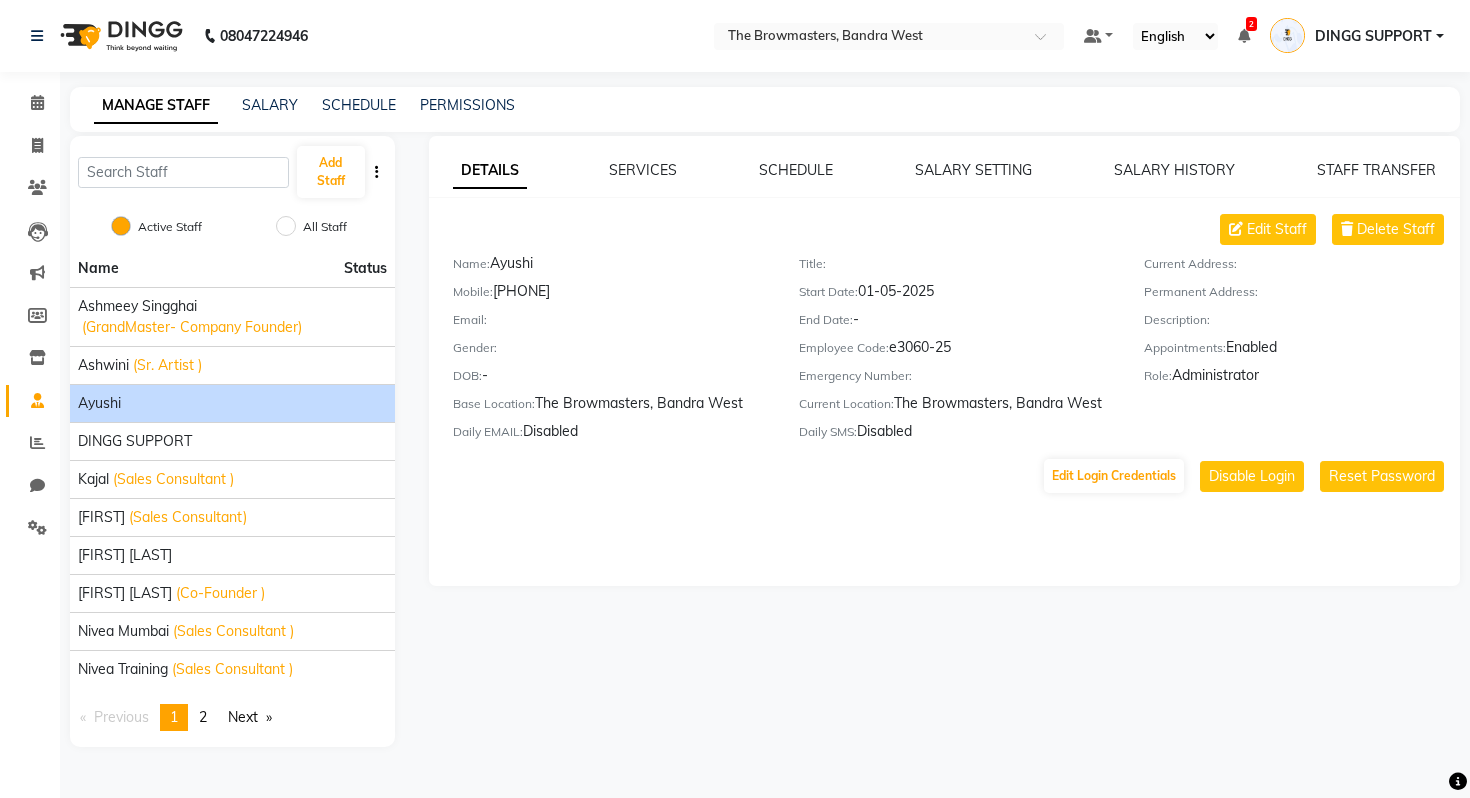 click on "DETAILS SERVICES SCHEDULE SALARY SETTING SALARY HISTORY STAFF TRANSFER Edit Staff Delete Staff Name: [FIRST] Mobile: [PHONE] Email: Gender: DOB: - Base Location: The Browmasters, [CITY] Daily EMAIL: Disabled Title: Start Date: 01-05-2025 End Date: - Employee Code: e3060-25 Emergency Number: Current Location: The Browmasters, [CITY] Daily SMS: Disabled Current Address: Permanent Address: Description: Appointments: Enabled Role: Administrator Edit Login Credentials Disable Login Reset Password" 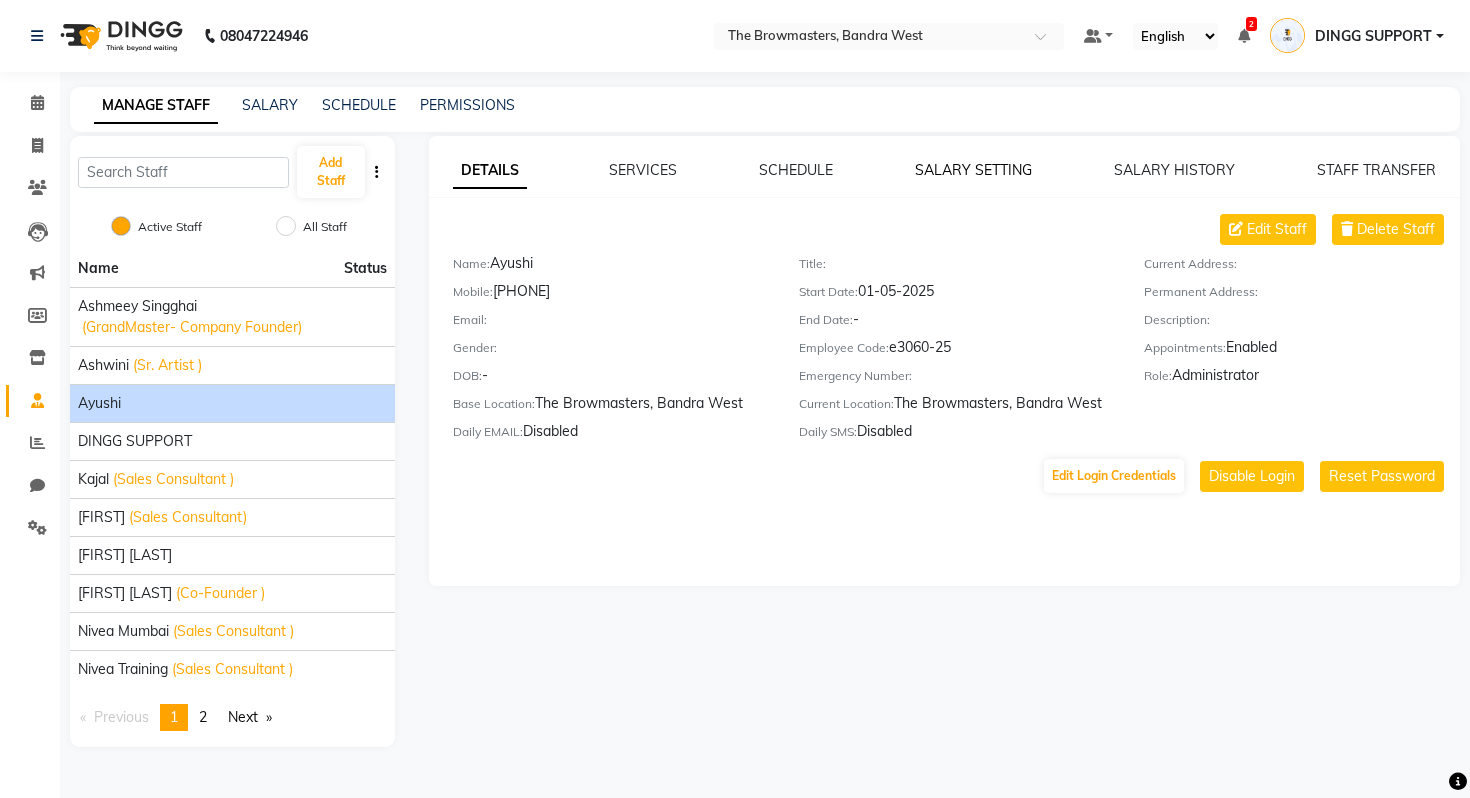 click on "SALARY SETTING" 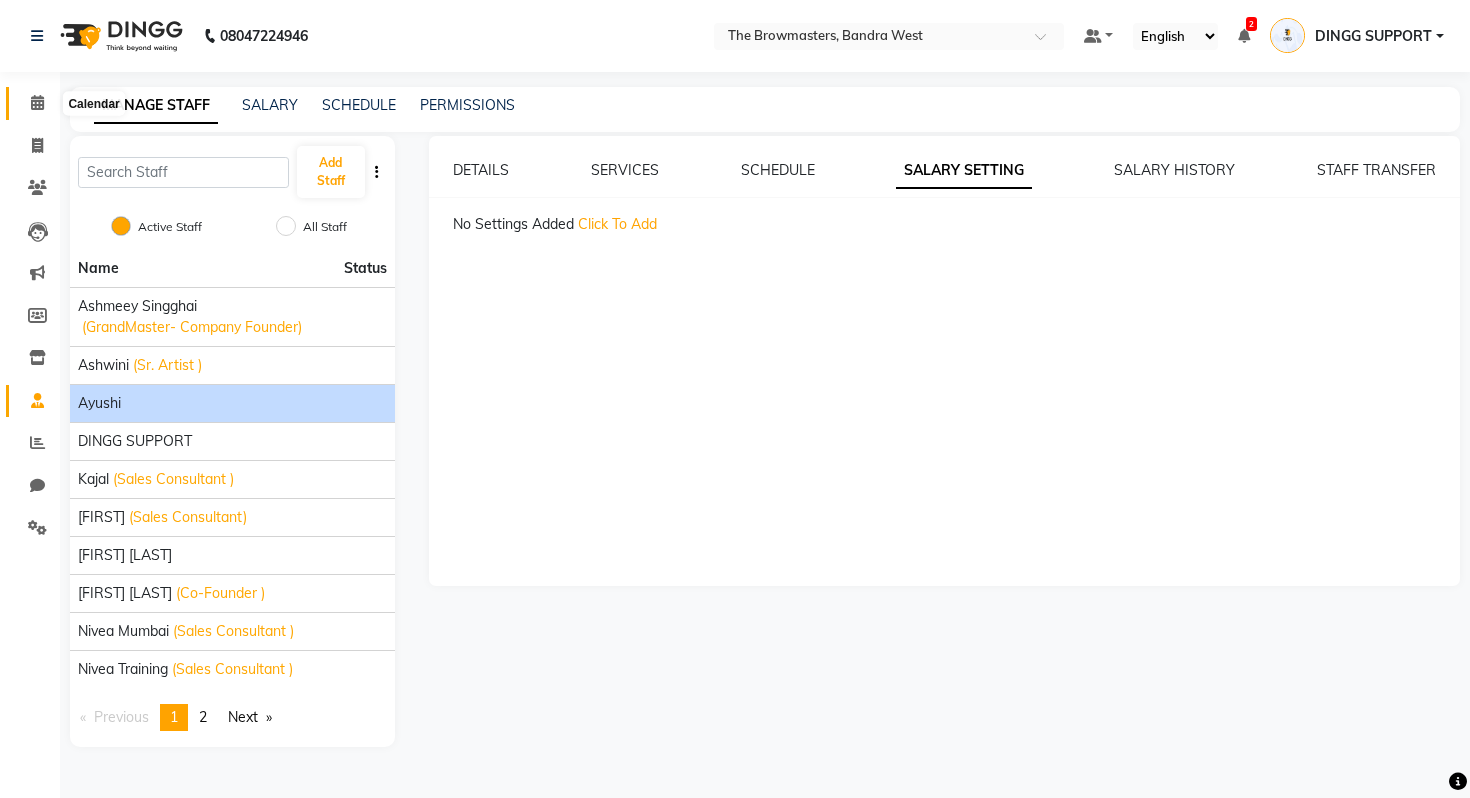 click 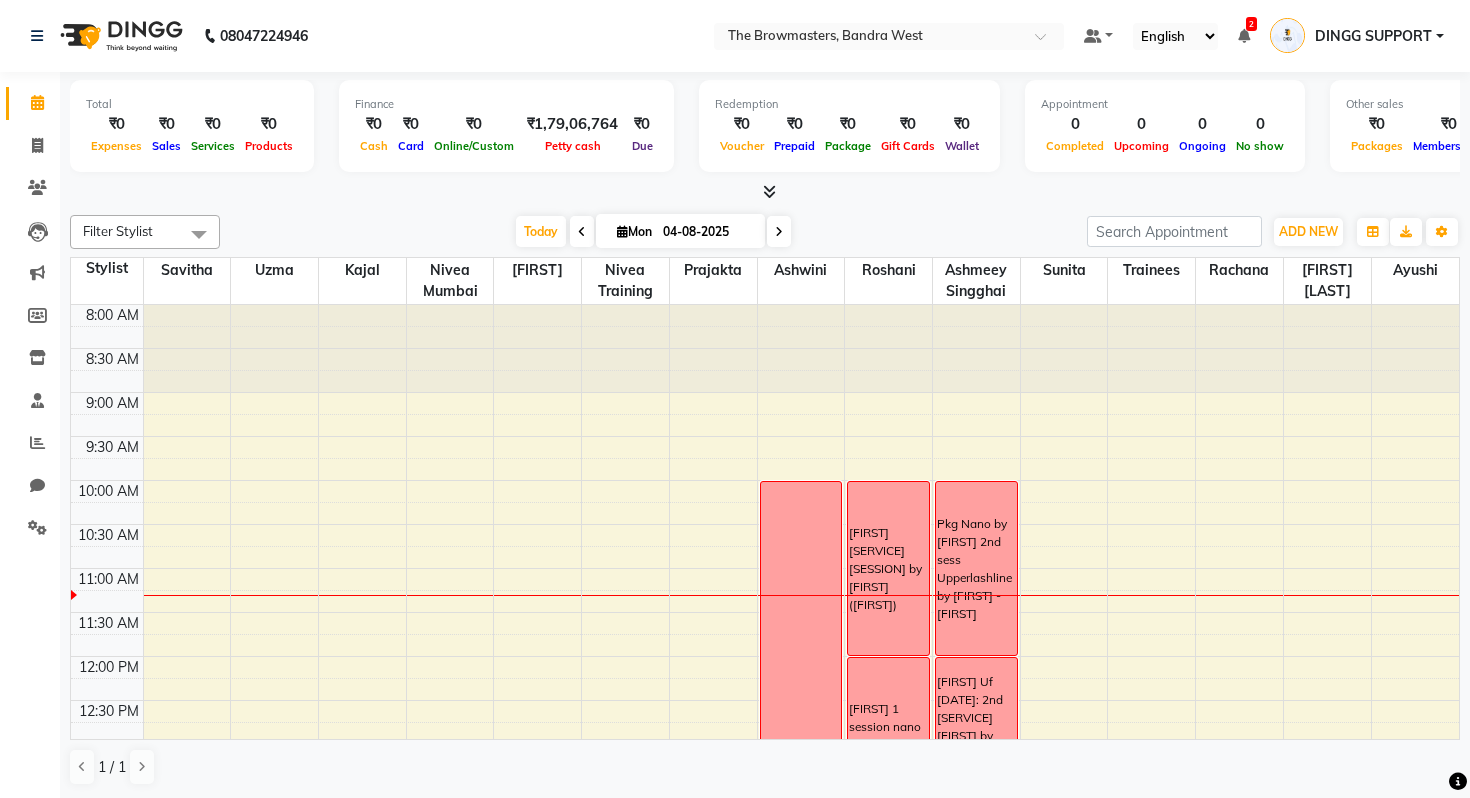 click on "DINGG SUPPORT" at bounding box center (1373, 36) 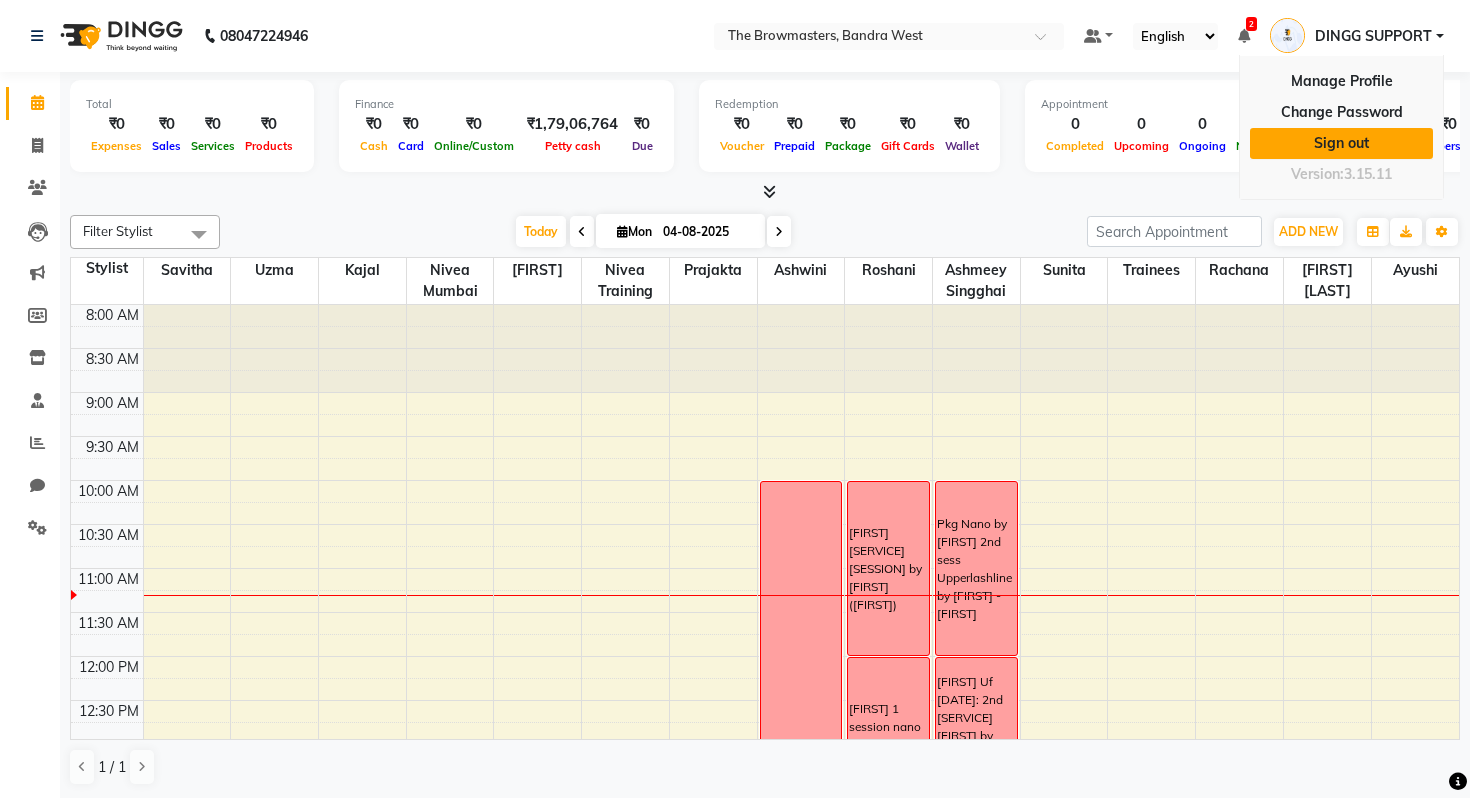 click on "Sign out" at bounding box center [1341, 143] 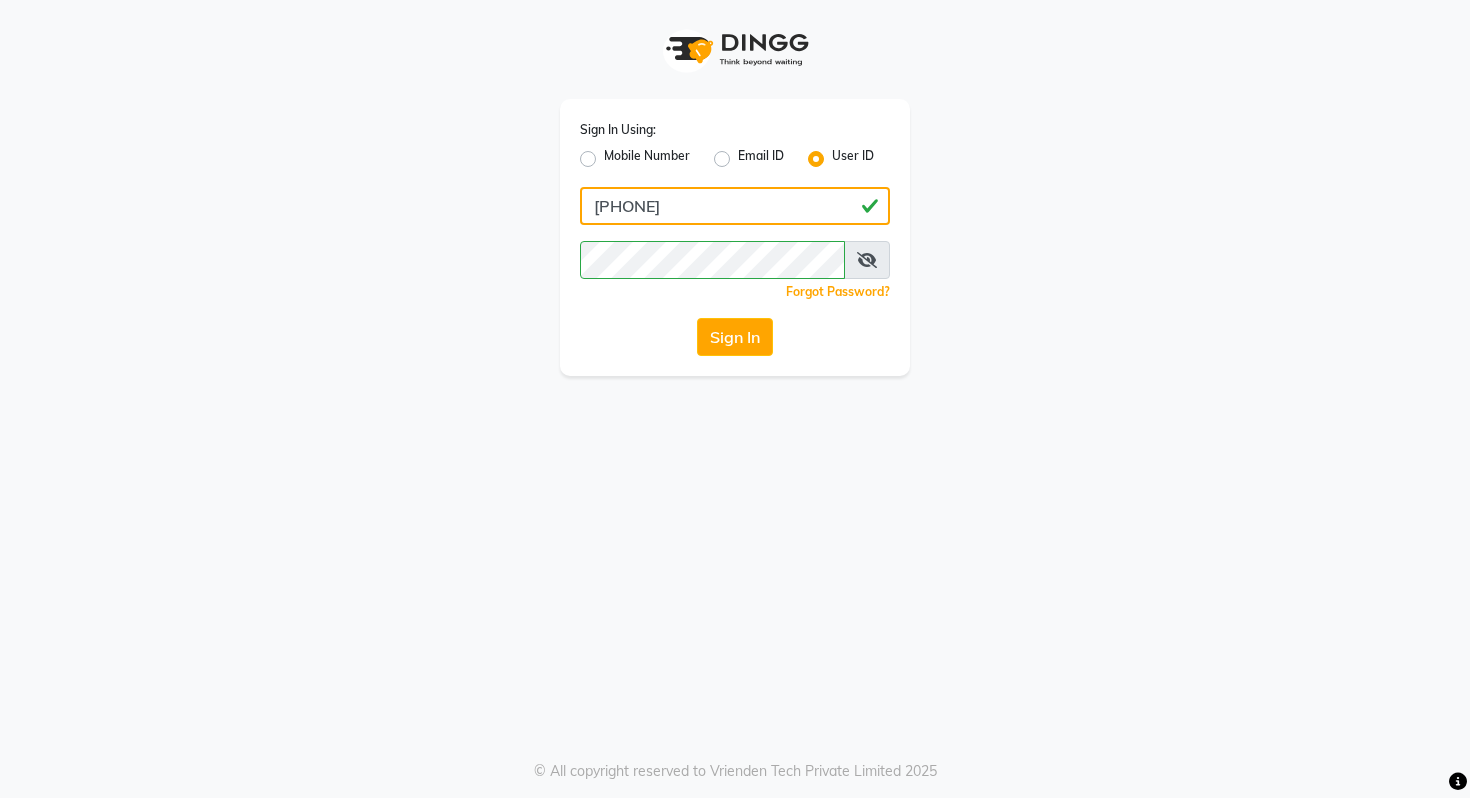 click on "[PHONE]" 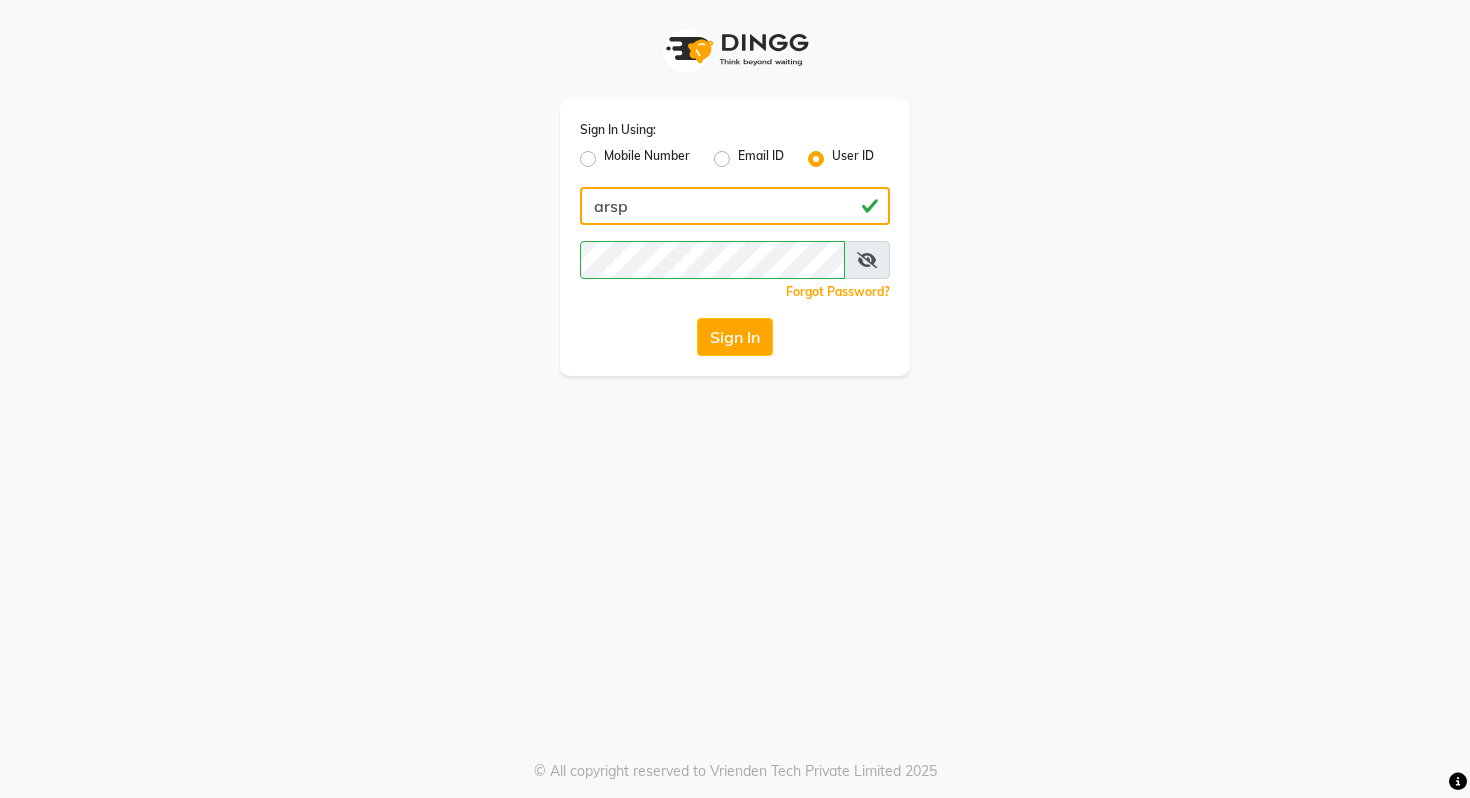 type on "arsp" 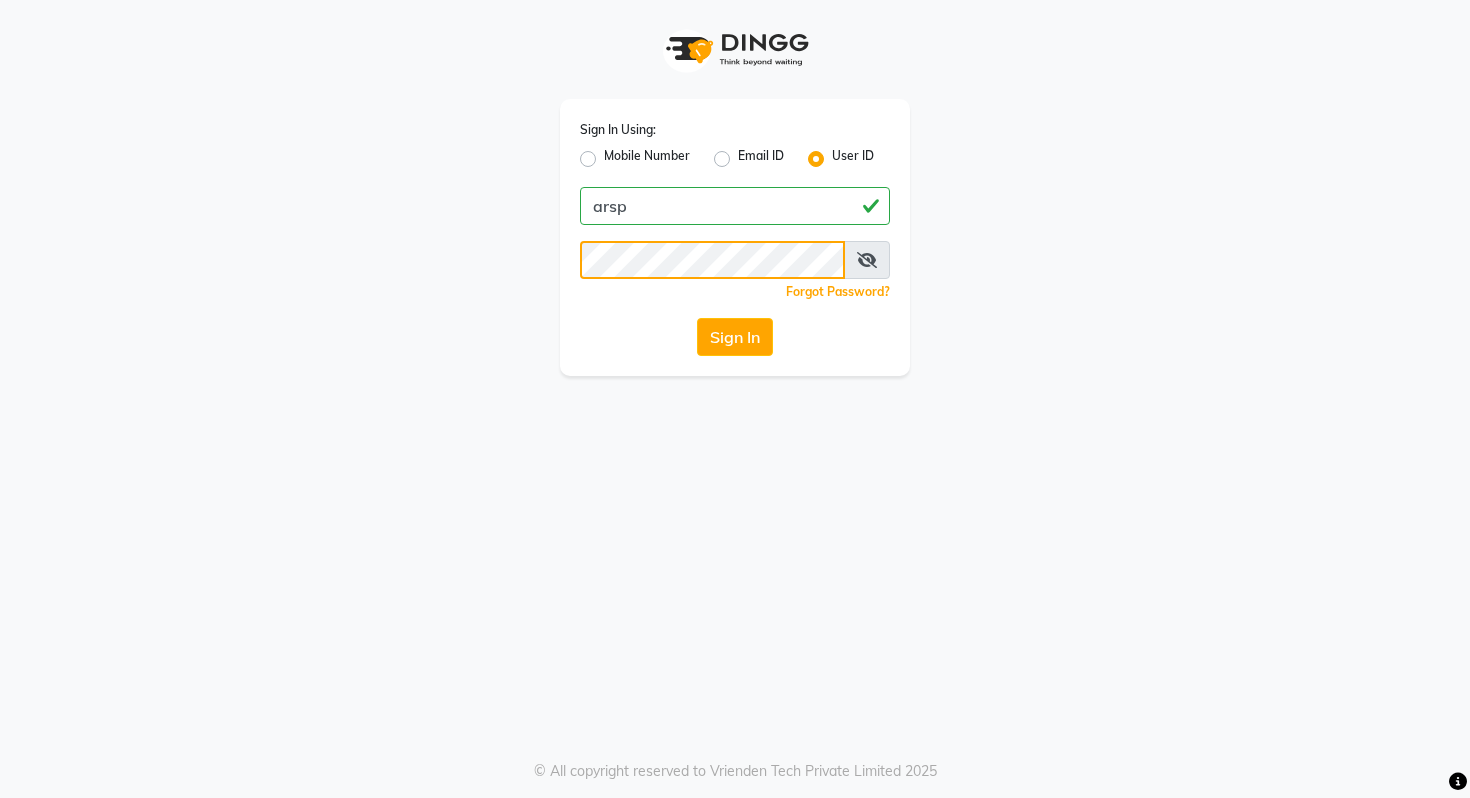 click on "Sign In" 